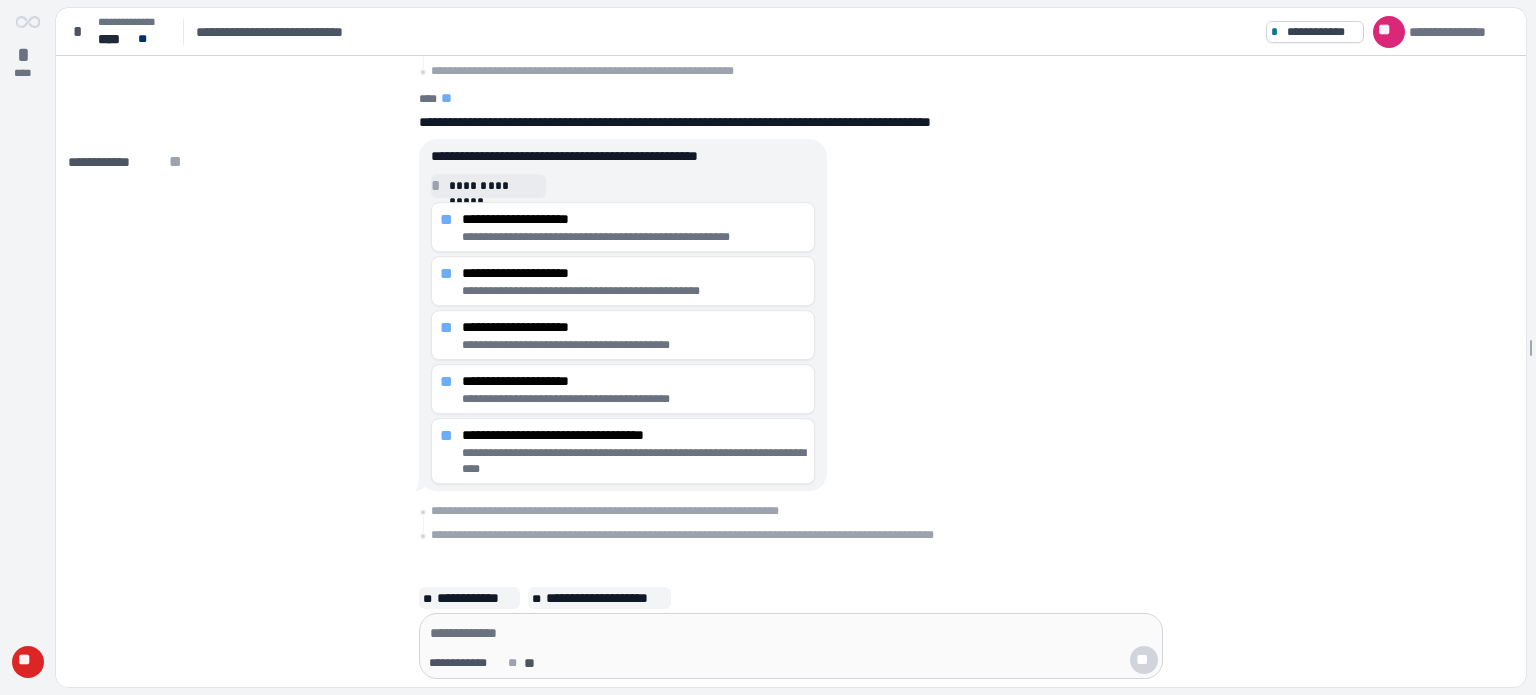 scroll, scrollTop: 0, scrollLeft: 0, axis: both 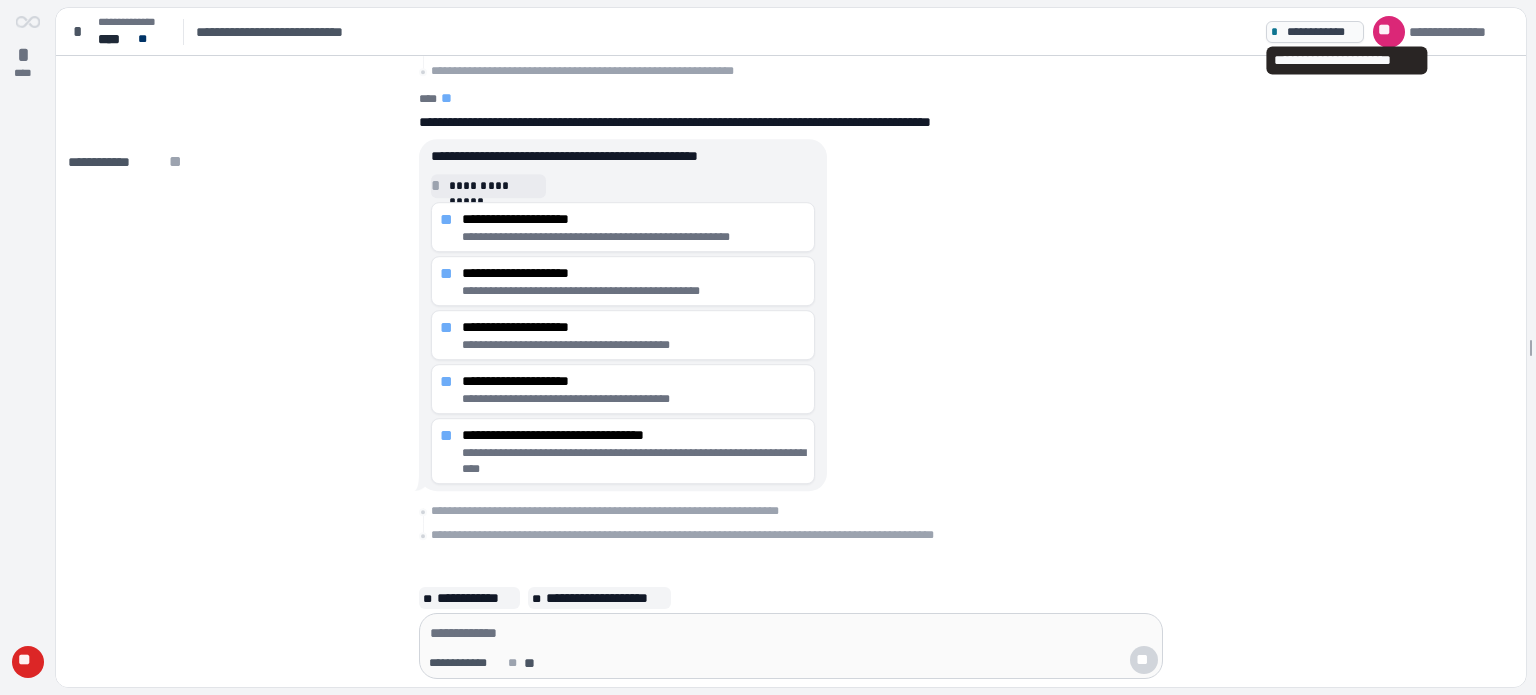 click on "**********" at bounding box center [1322, 32] 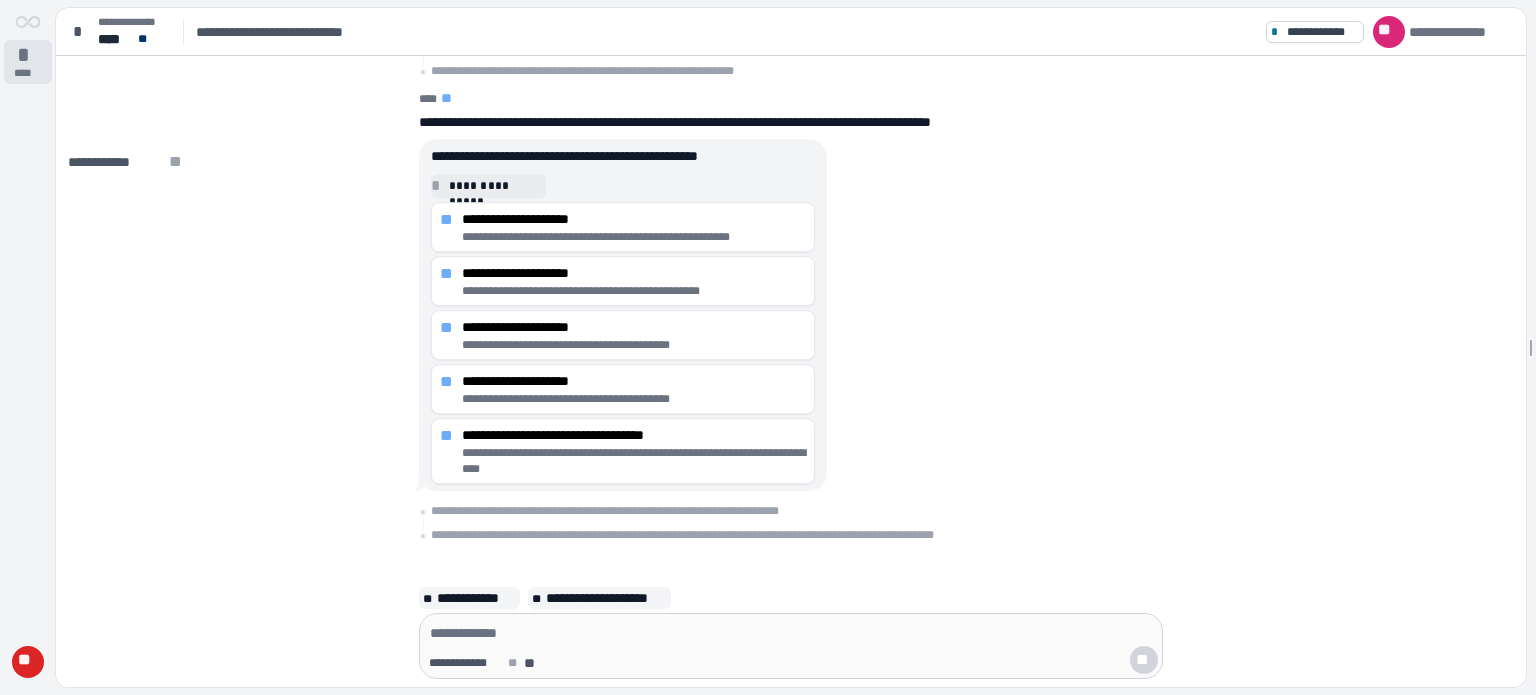 click on "*" at bounding box center [28, 55] 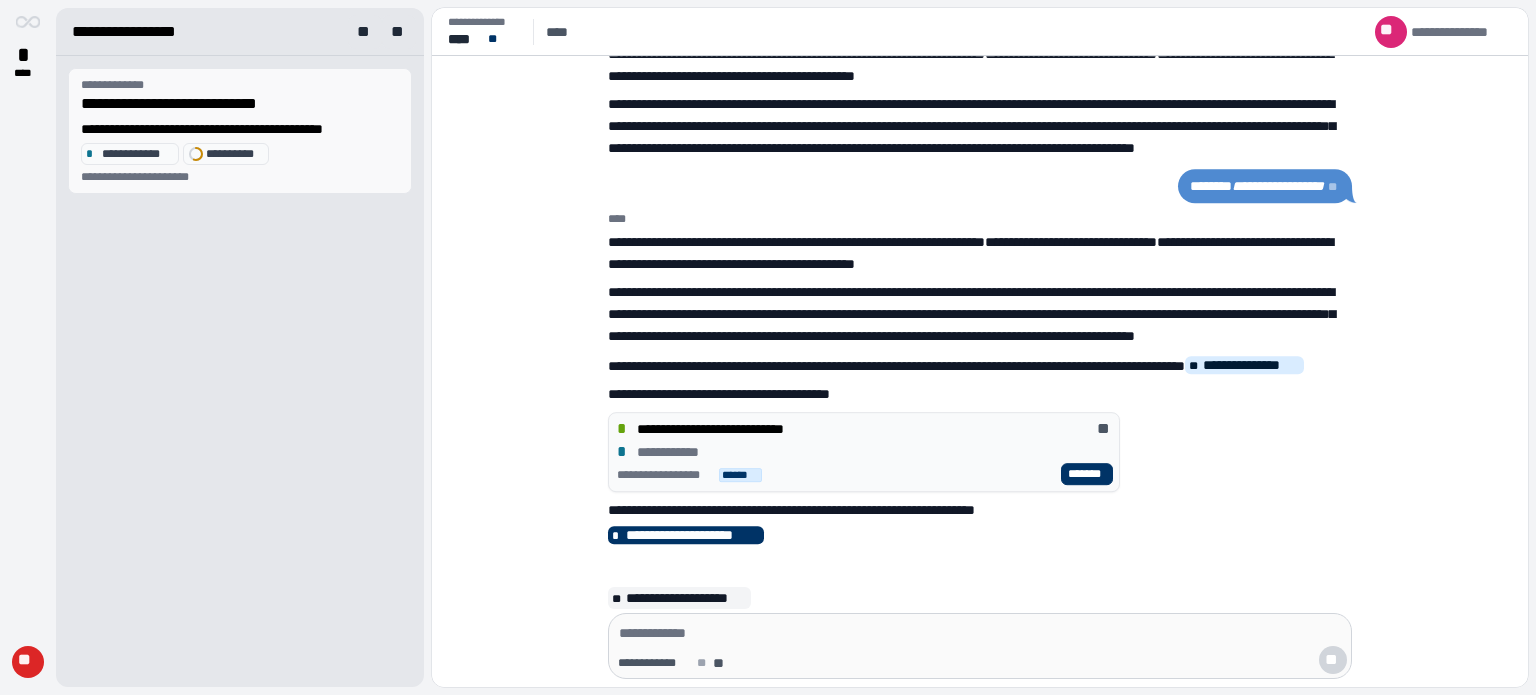 click on "**********" at bounding box center [240, 129] 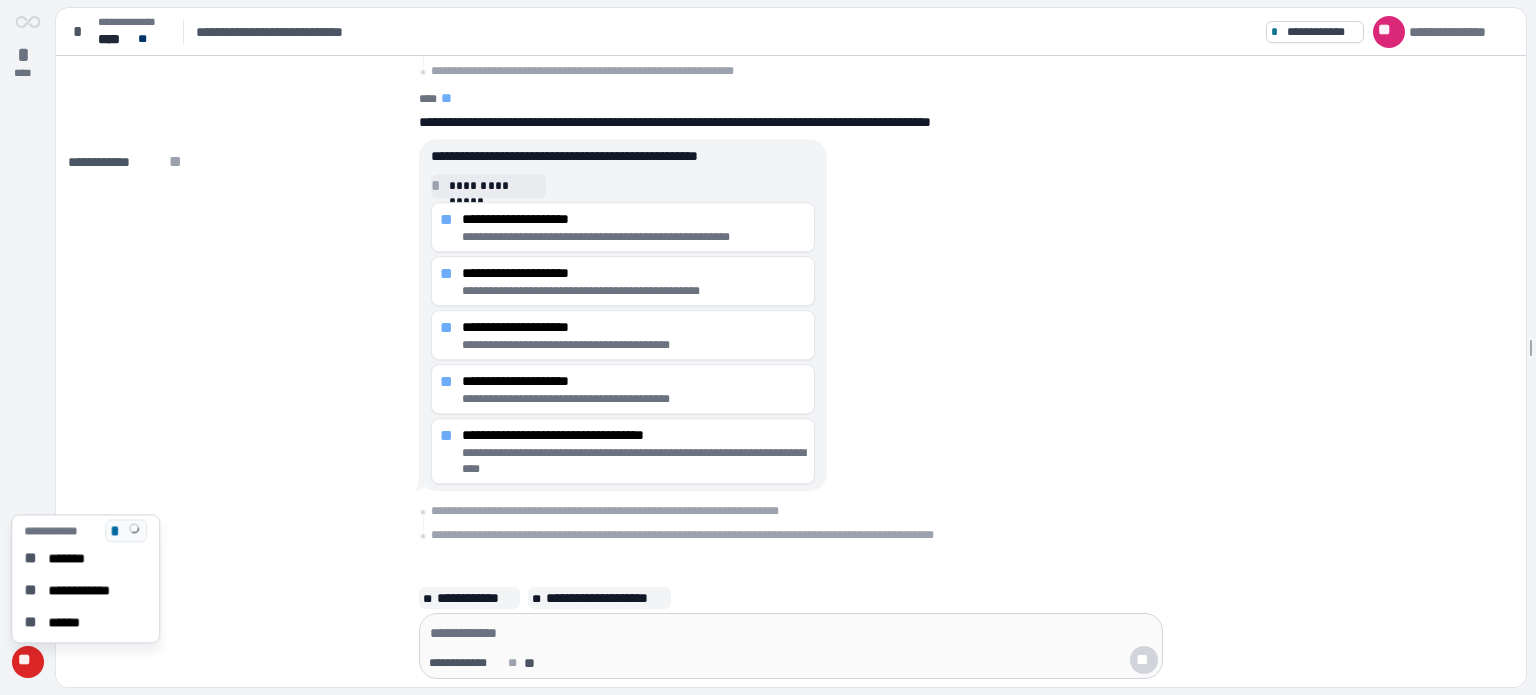 click on "**" at bounding box center [27, 662] 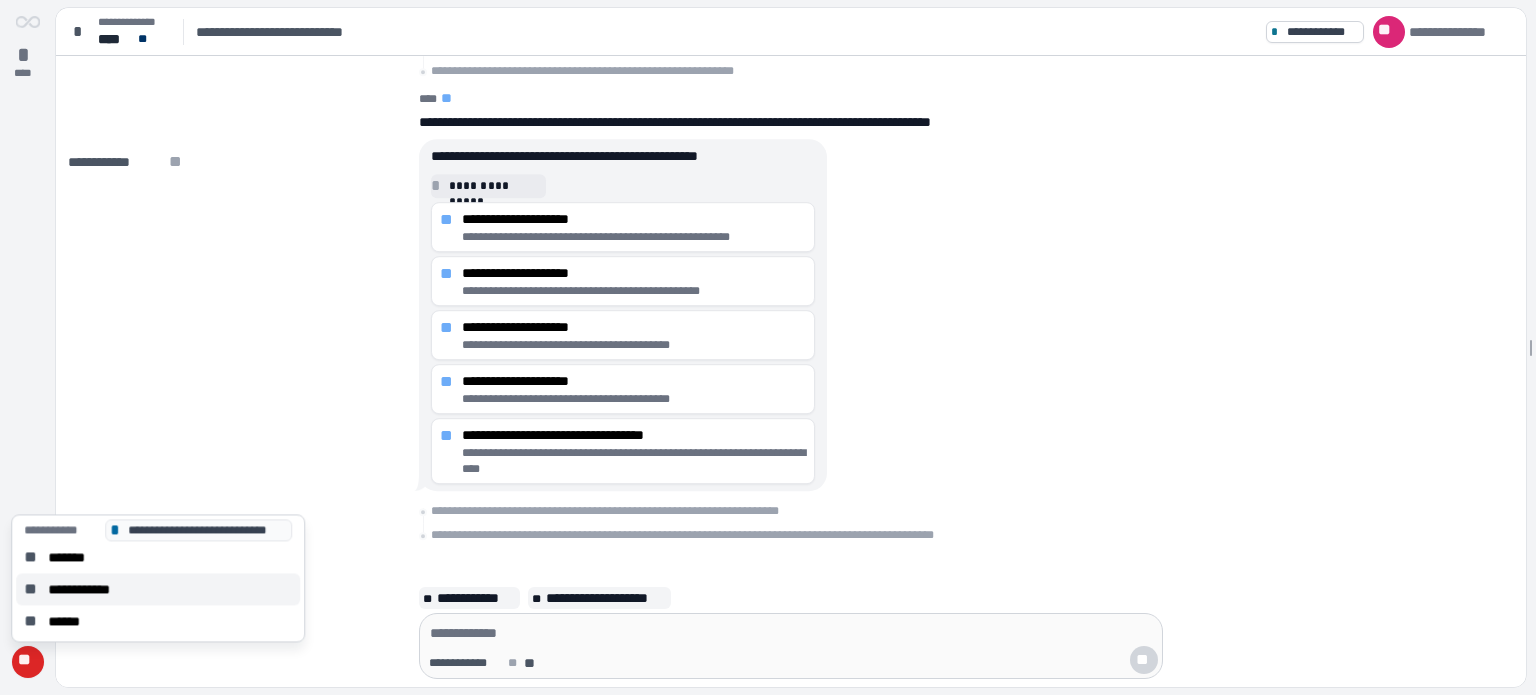 click on "**********" at bounding box center (89, 589) 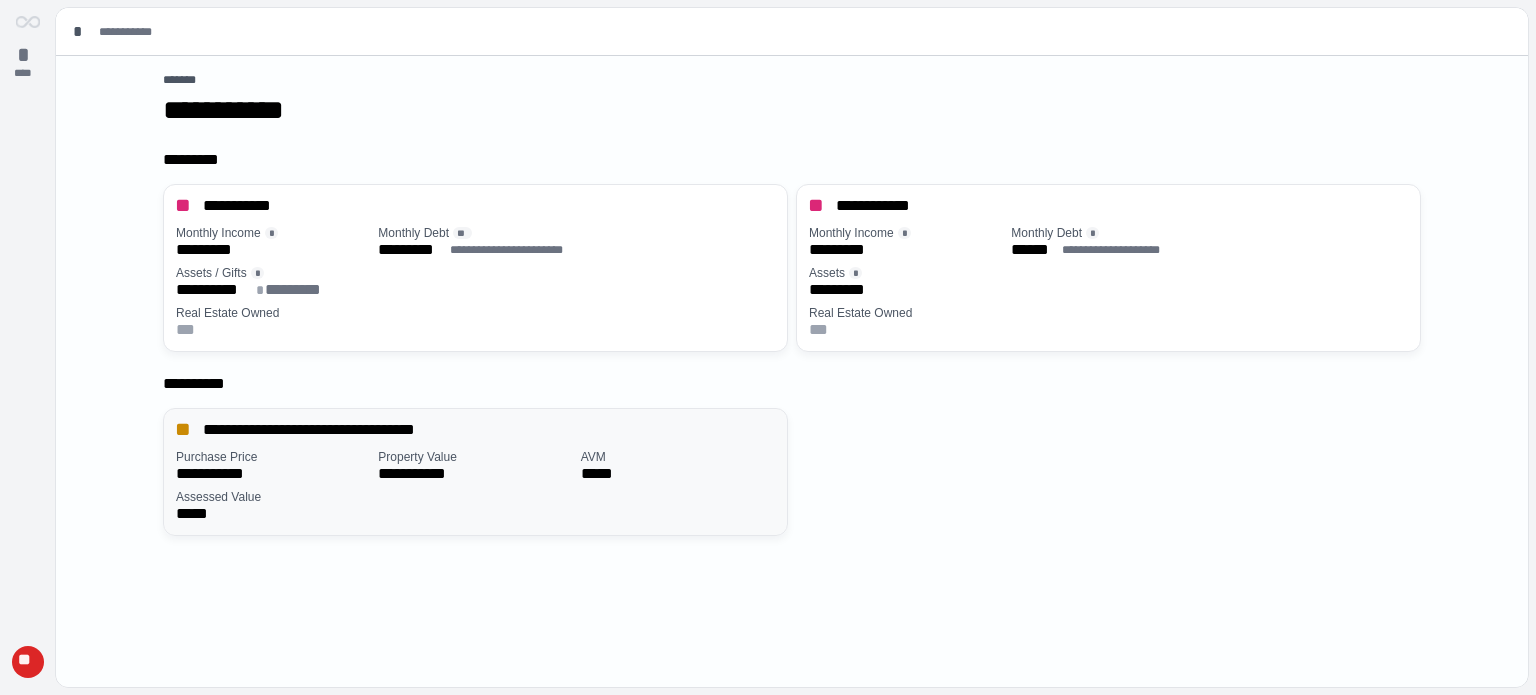 click on "Property Value" at bounding box center (417, 457) 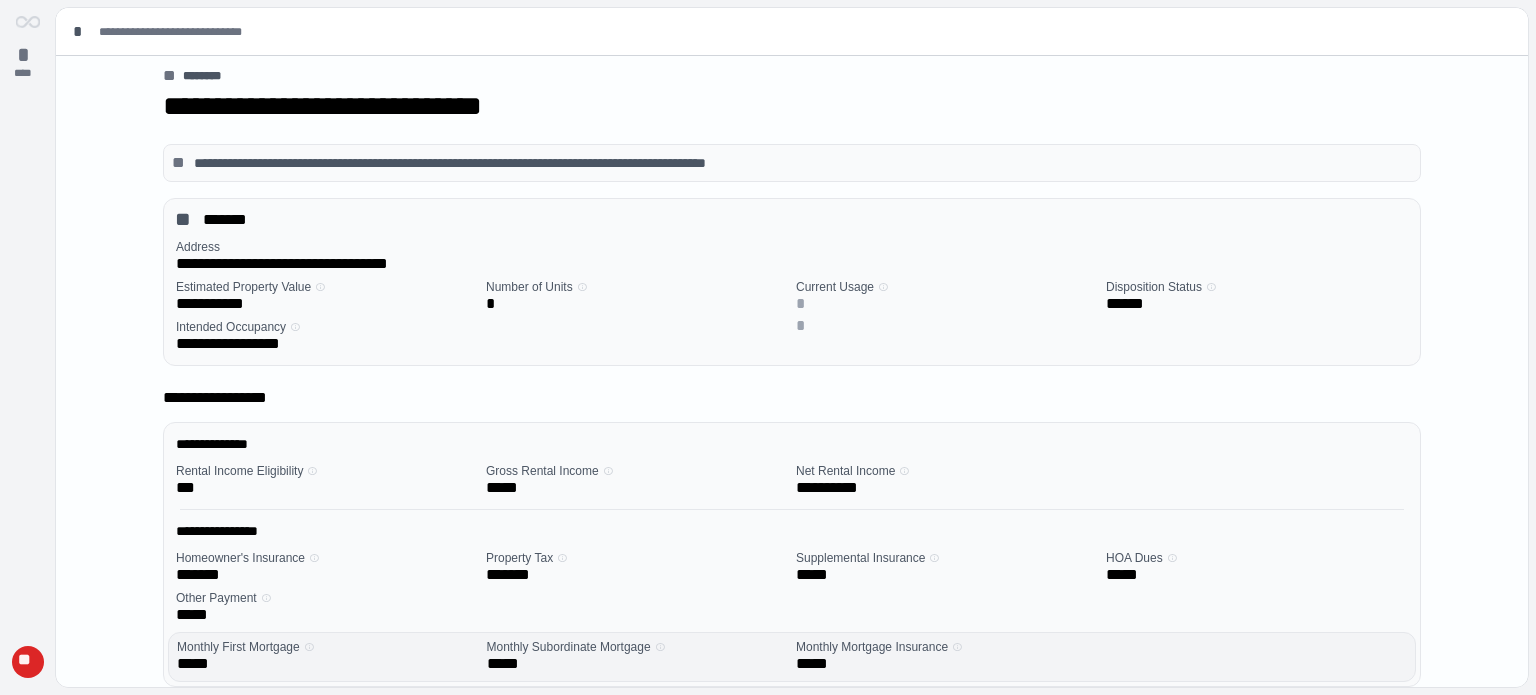 scroll, scrollTop: 0, scrollLeft: 0, axis: both 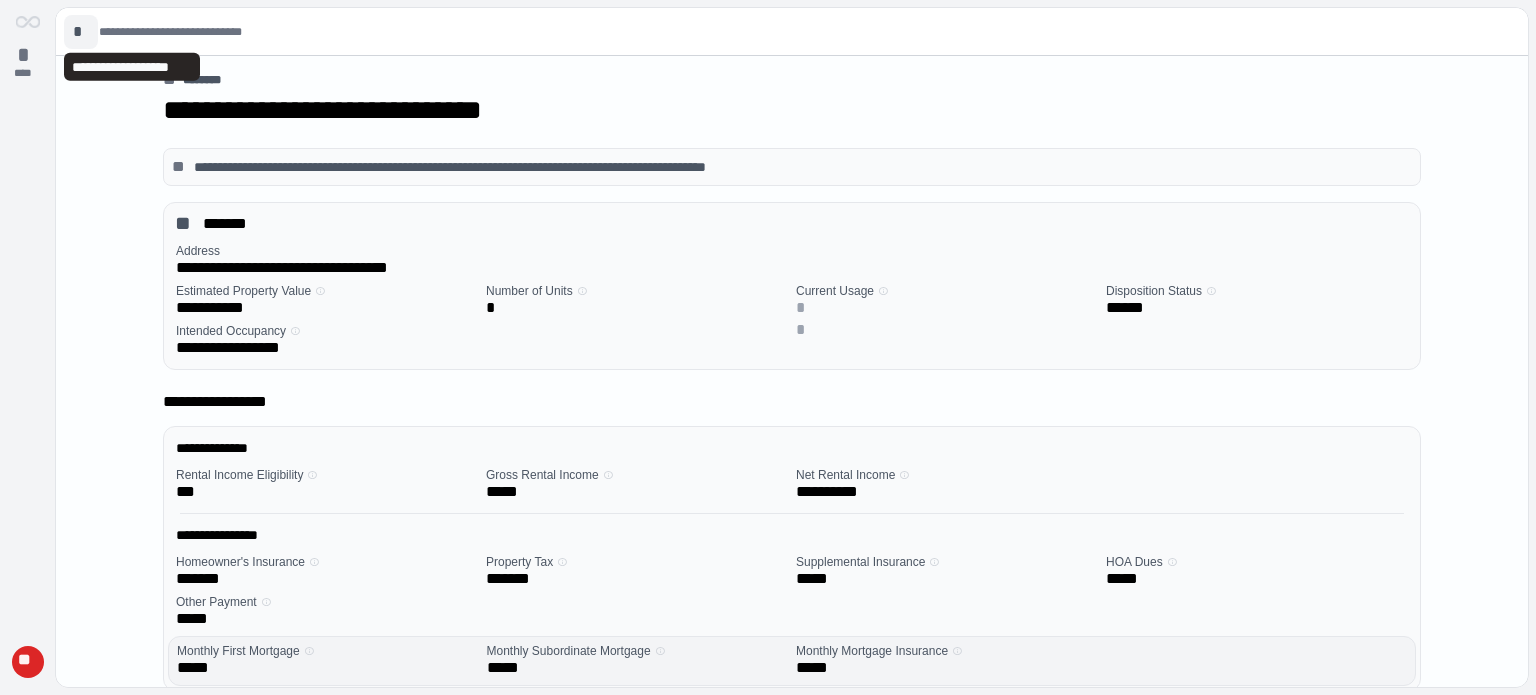 click on "*" at bounding box center (81, 32) 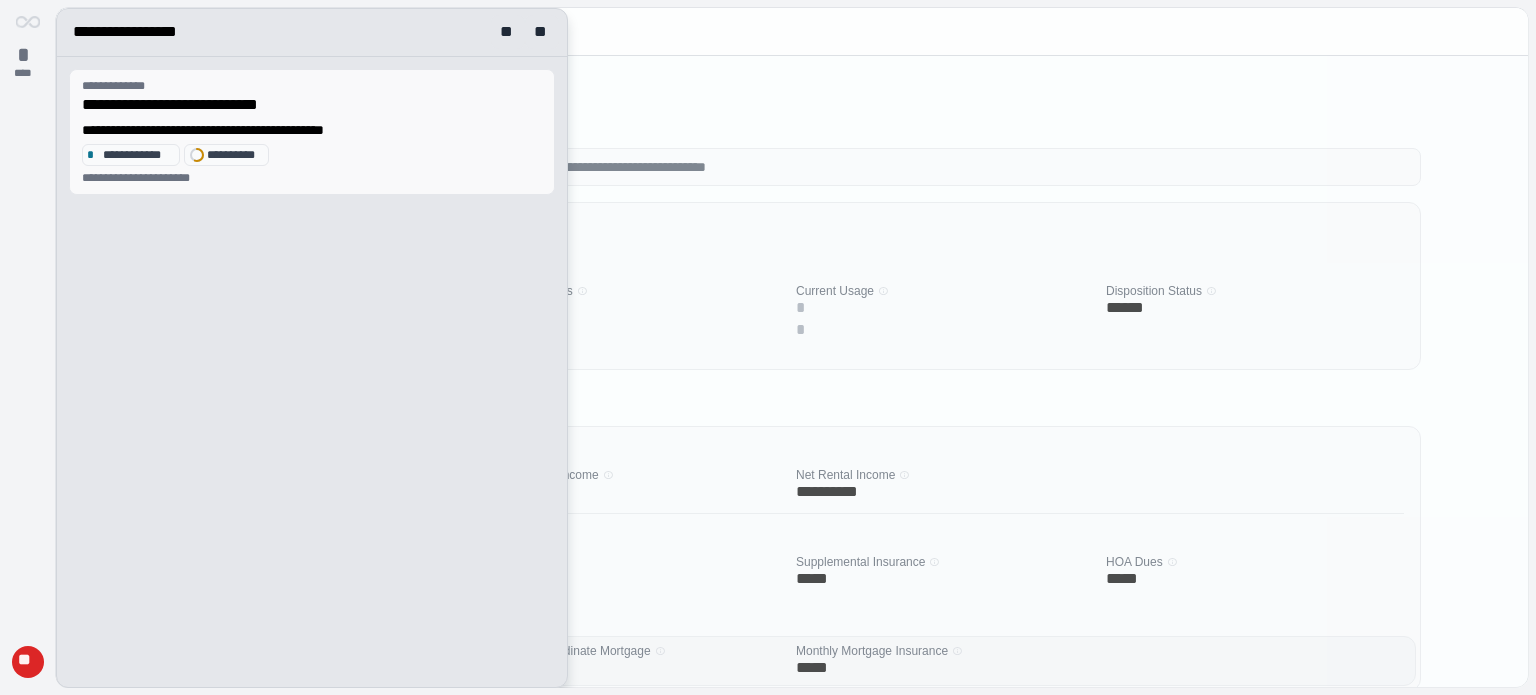 click on "**********" at bounding box center [138, 155] 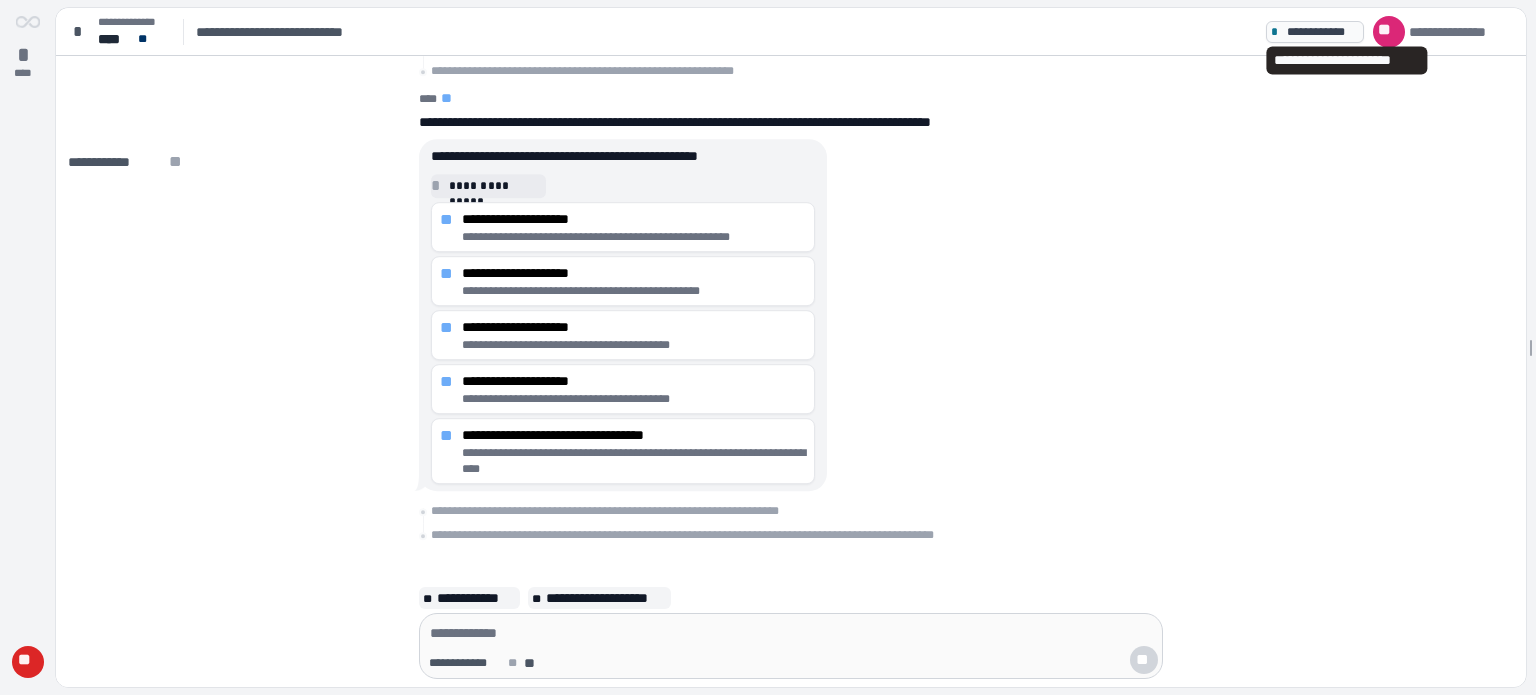 click on "**********" at bounding box center (1322, 32) 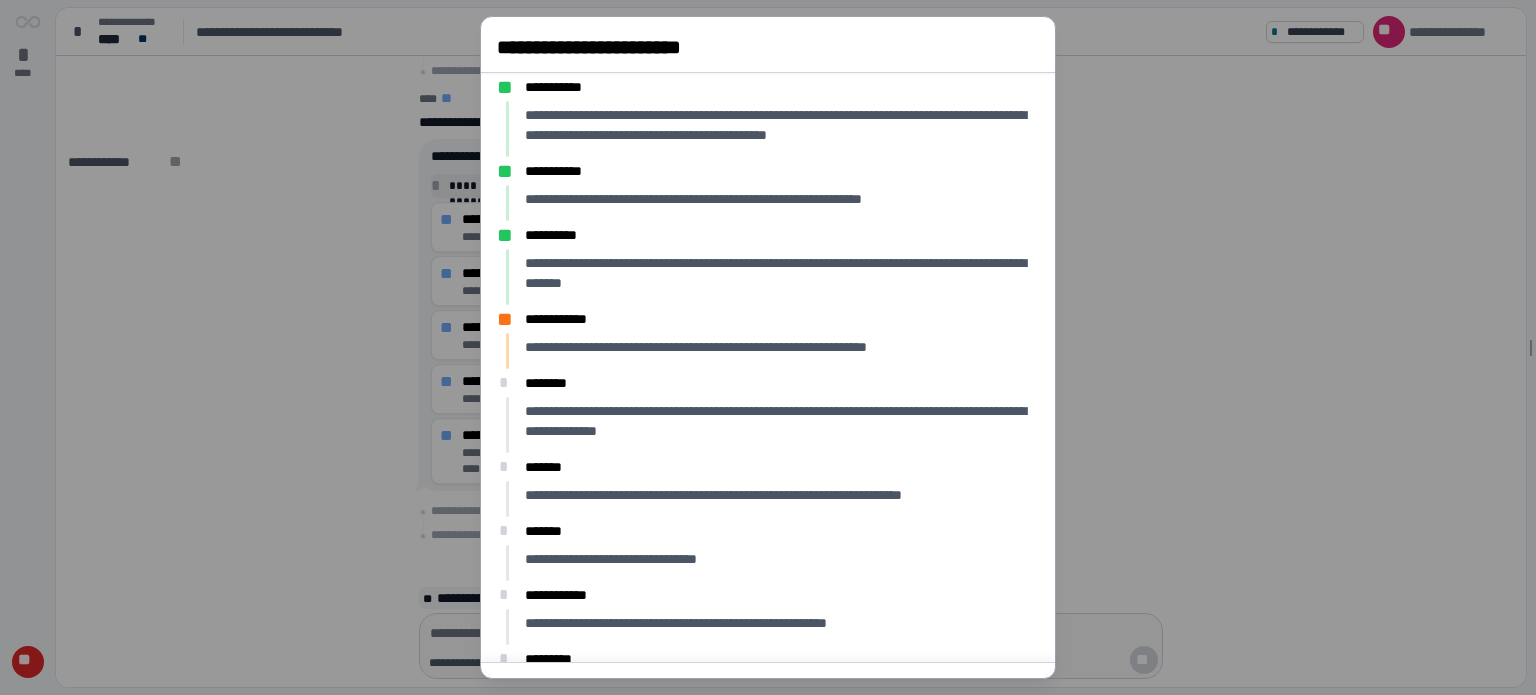 scroll, scrollTop: 46, scrollLeft: 0, axis: vertical 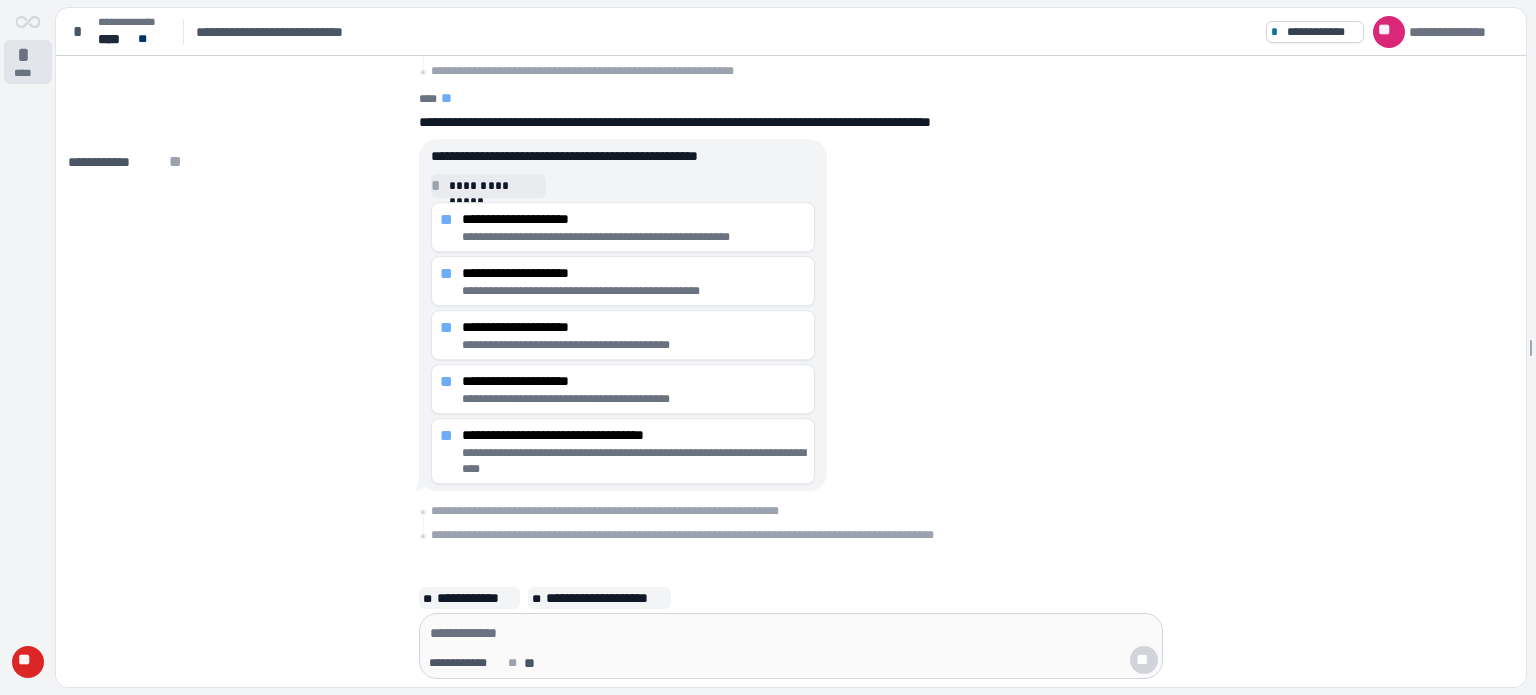 click on "****" at bounding box center [28, 73] 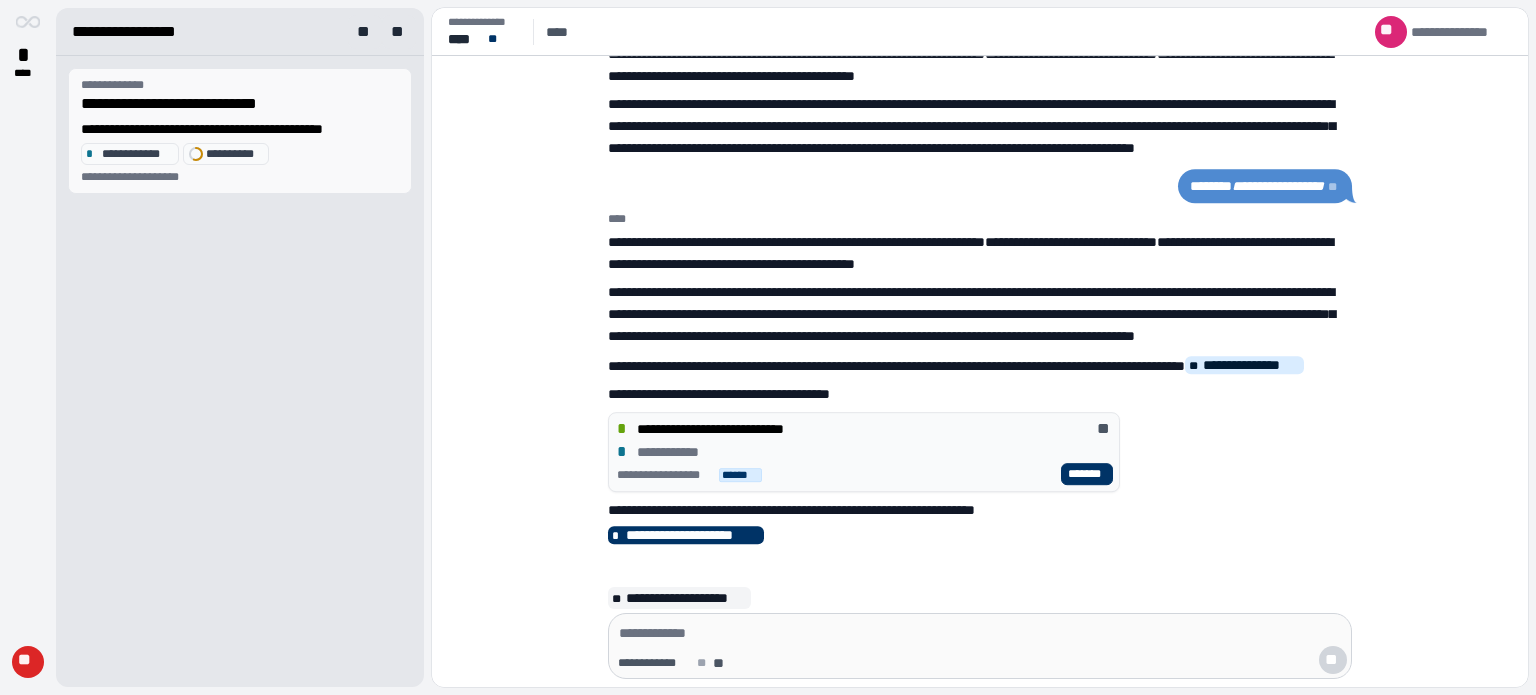 click on "[MASKED]" at bounding box center [240, 131] 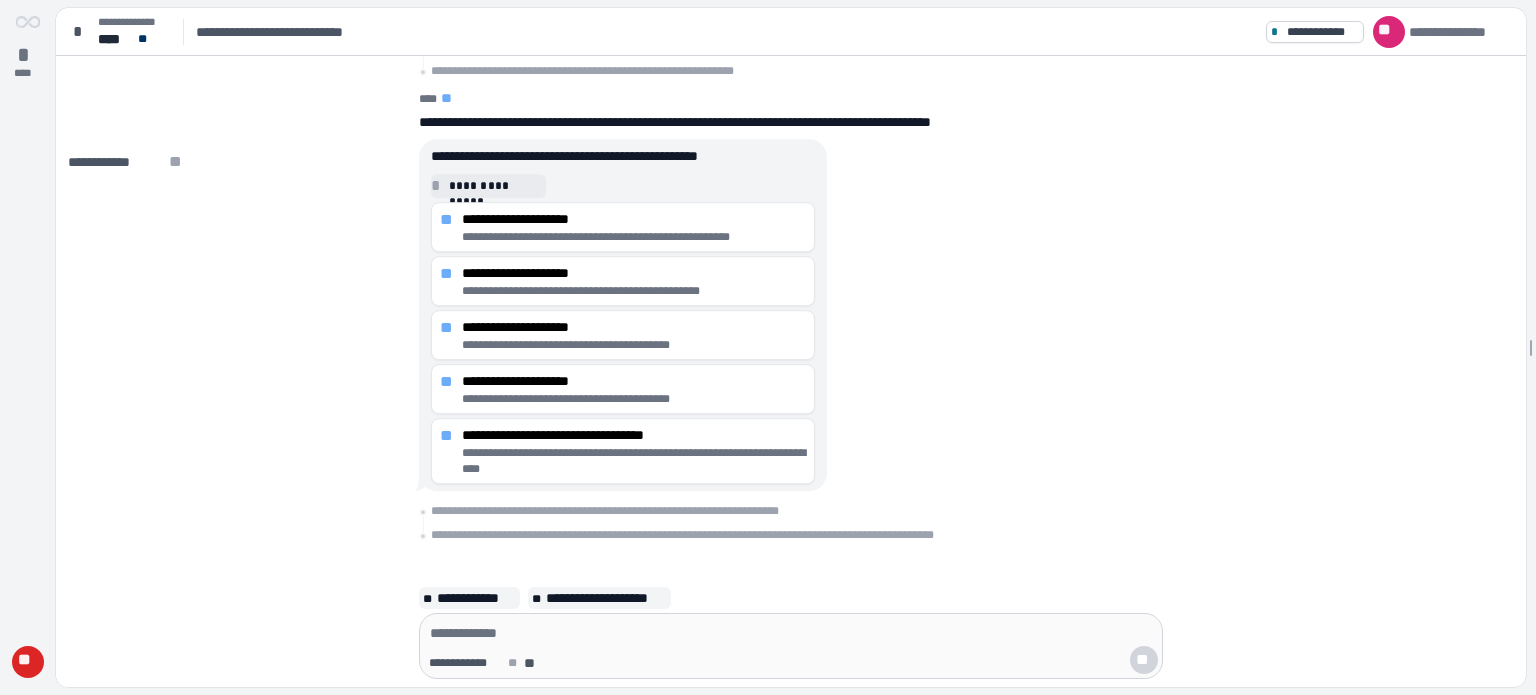 click on "**" at bounding box center [177, 162] 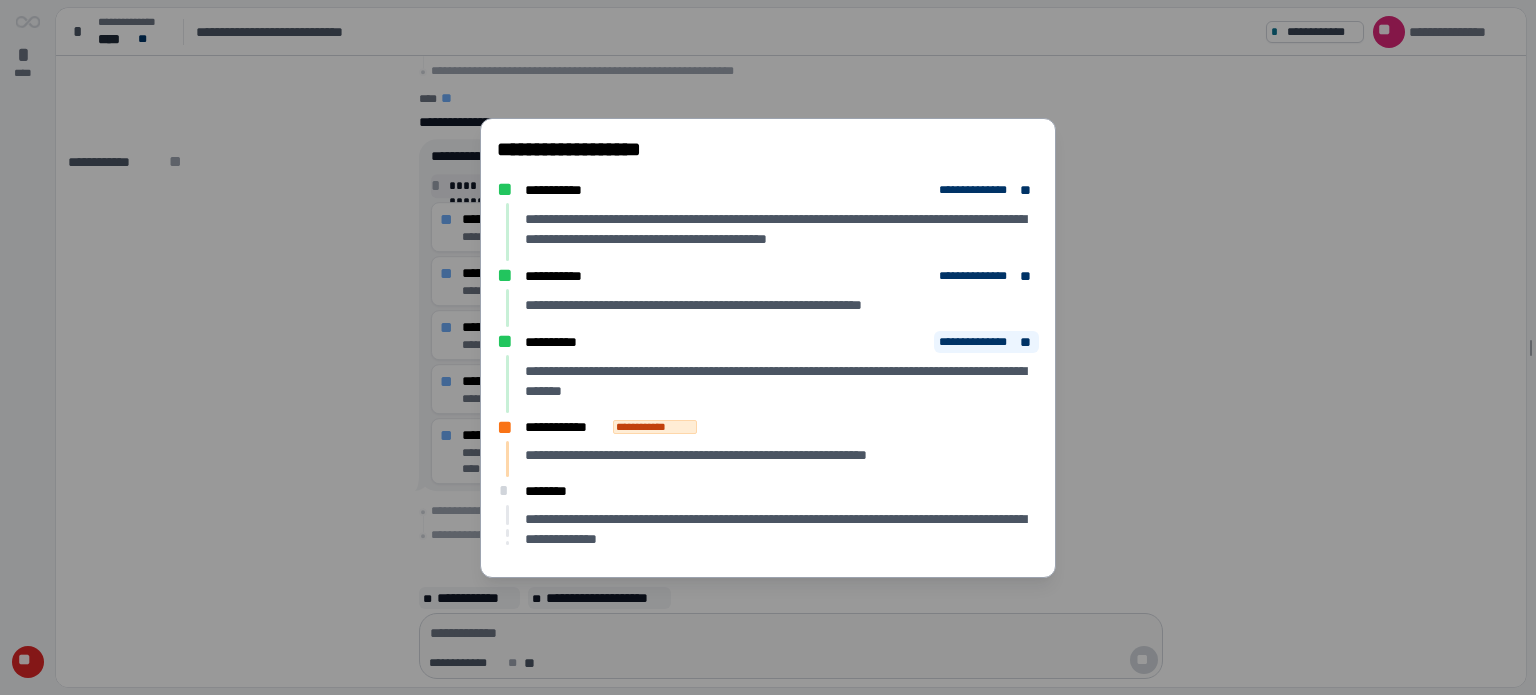 click on "**********" at bounding box center (977, 342) 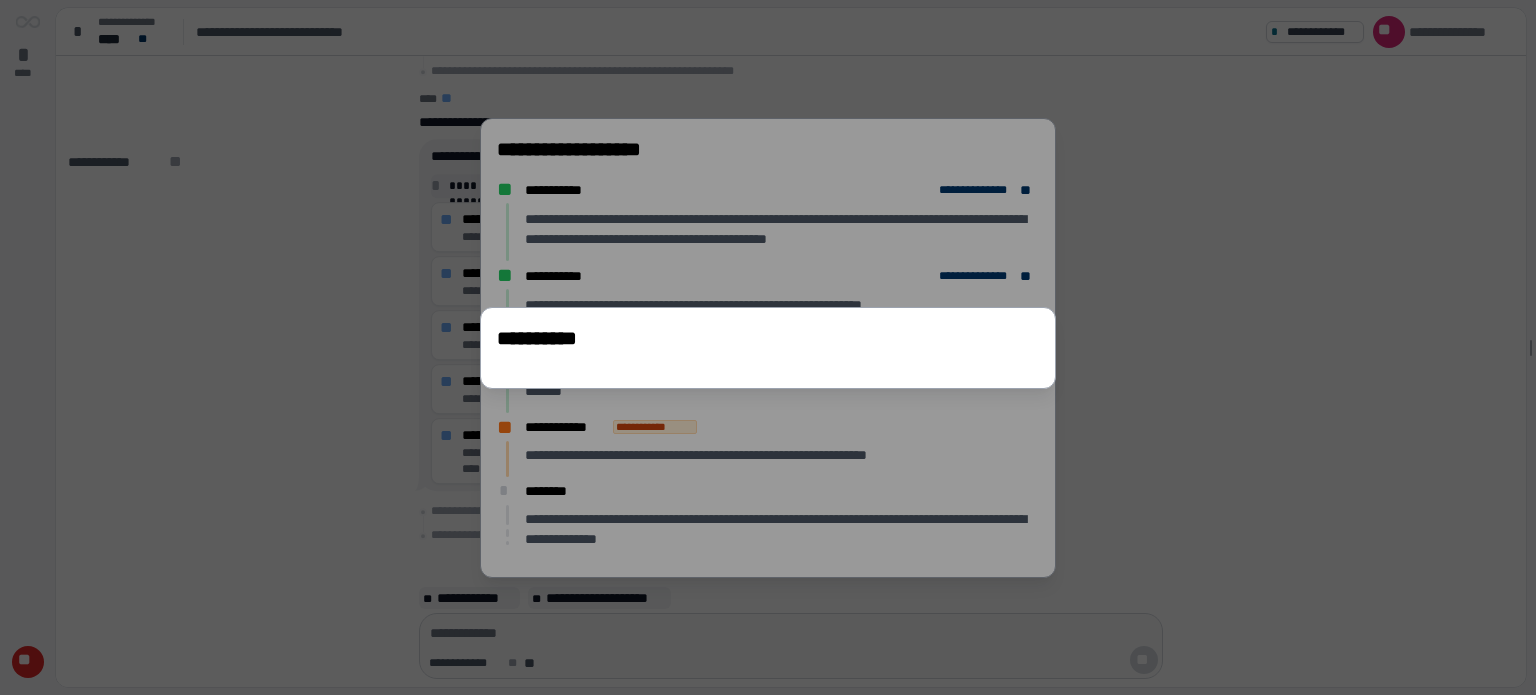 click on "**********" at bounding box center [768, 338] 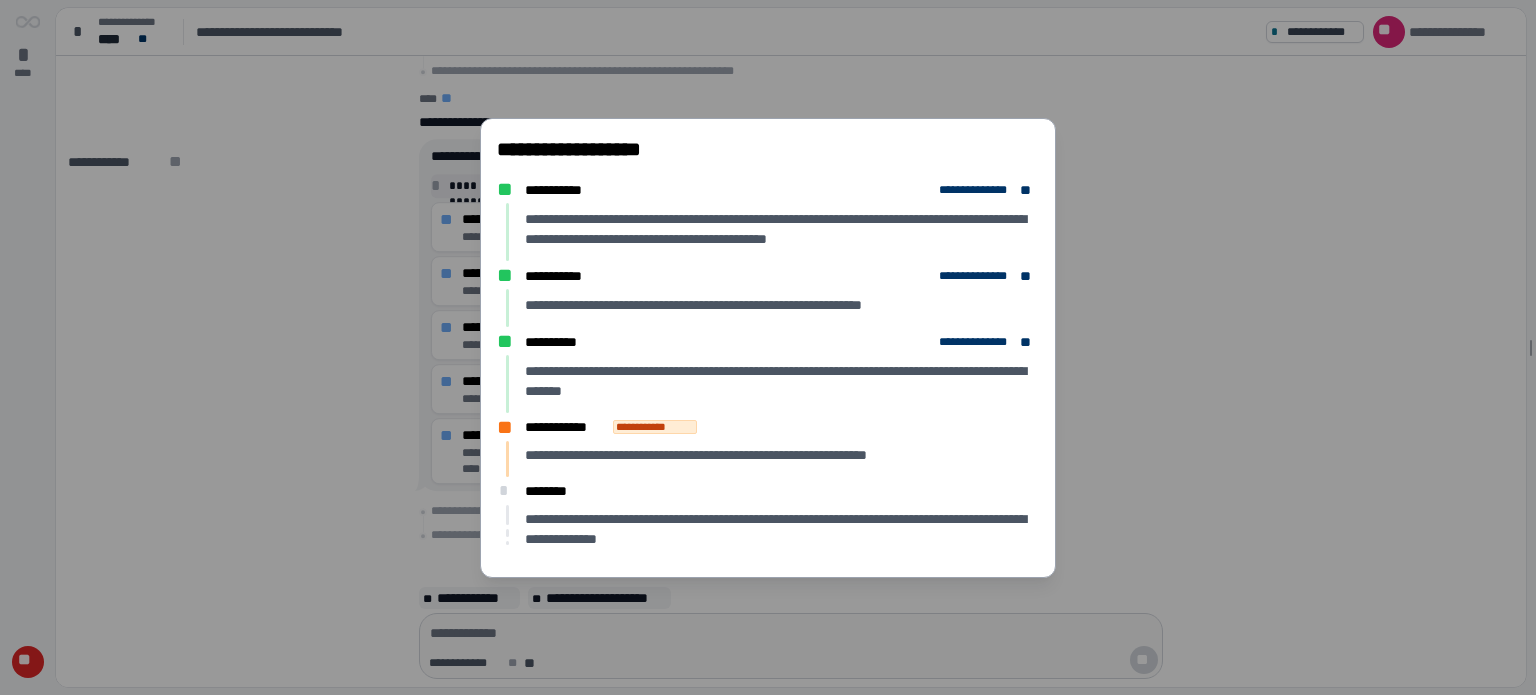drag, startPoint x: 156, startPoint y: 180, endPoint x: 180, endPoint y: 221, distance: 47.507893 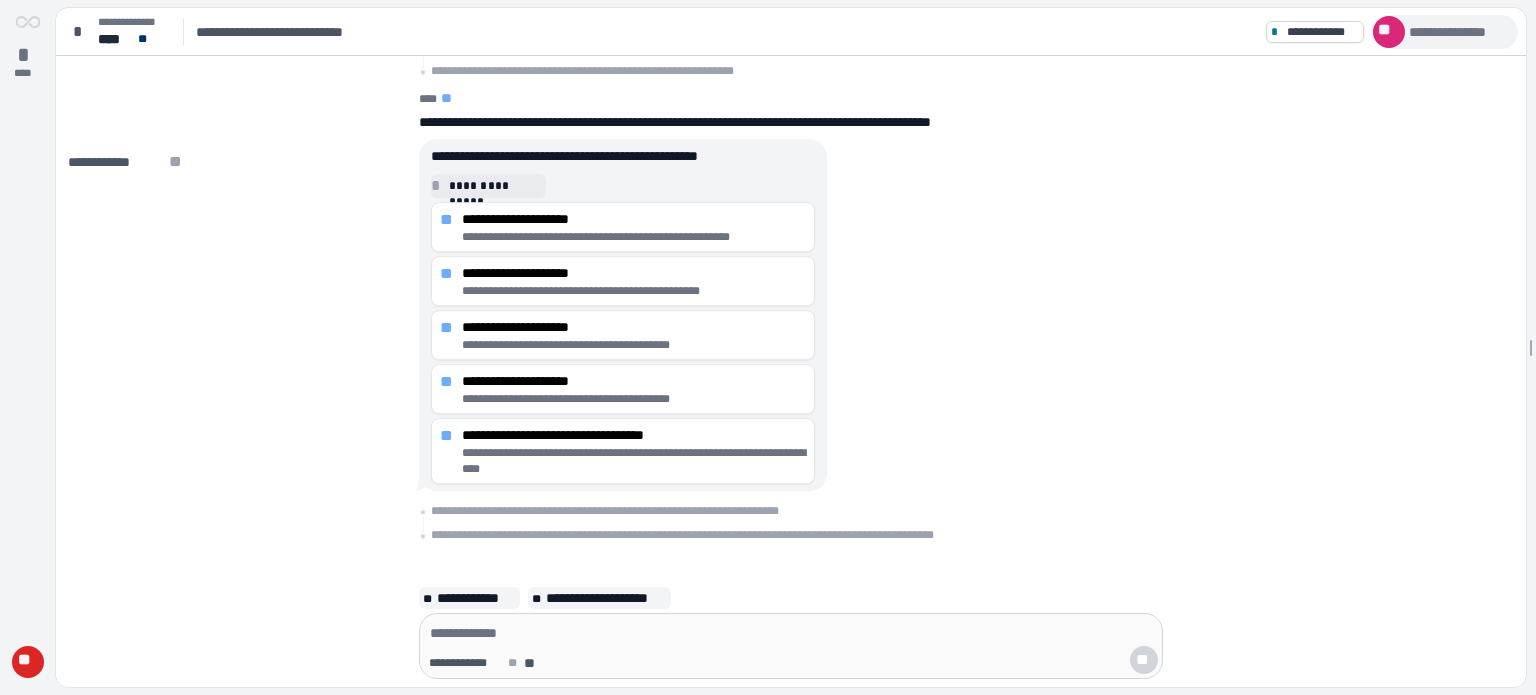 click on "**********" at bounding box center (1459, 32) 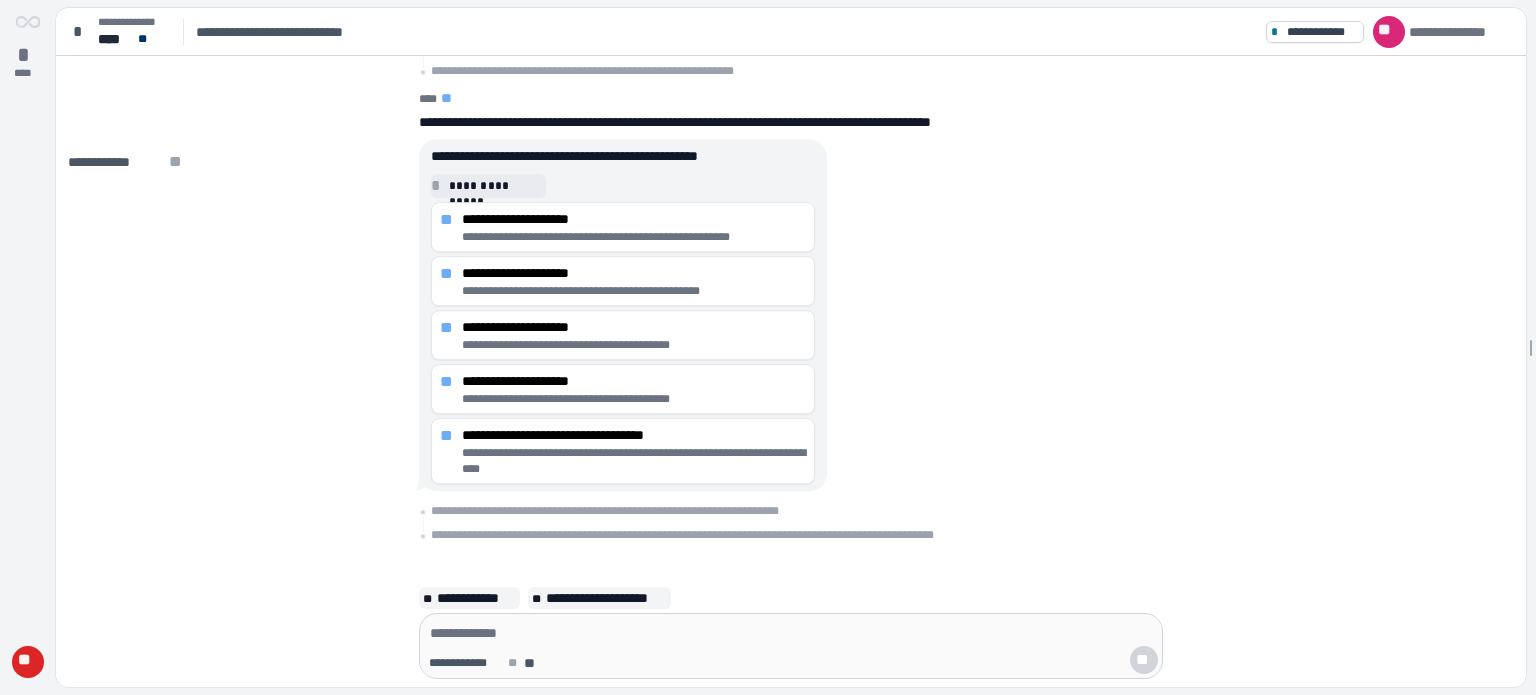 click on "**" at bounding box center (27, 662) 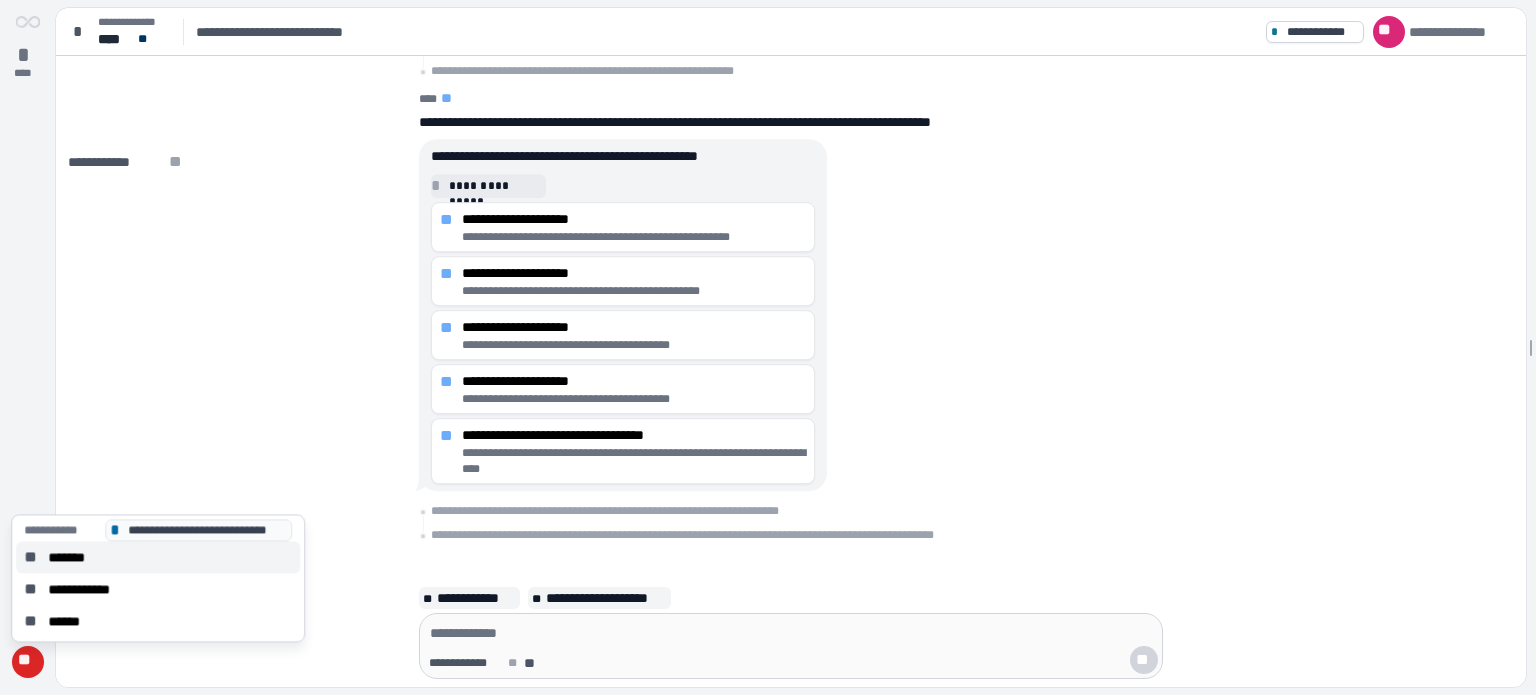 click on "** *******" at bounding box center [158, 557] 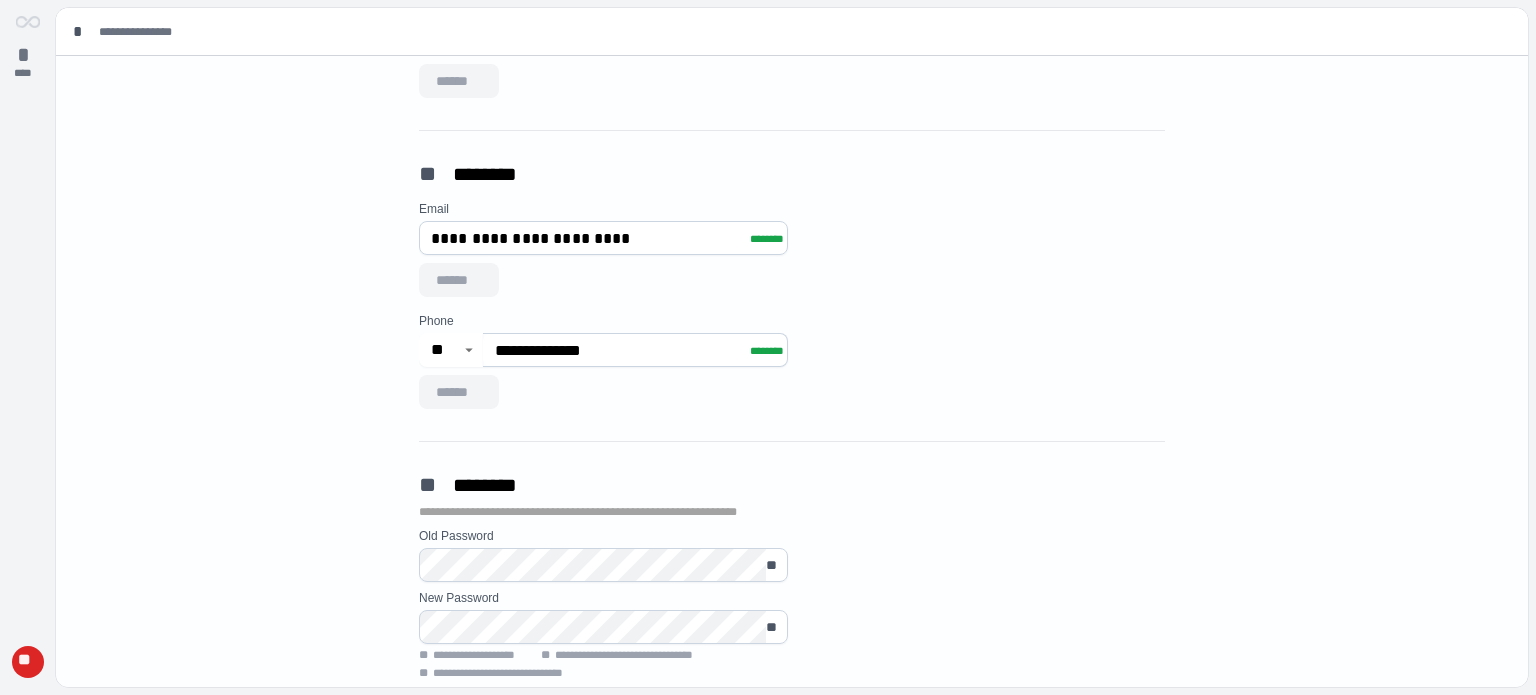 scroll, scrollTop: 0, scrollLeft: 0, axis: both 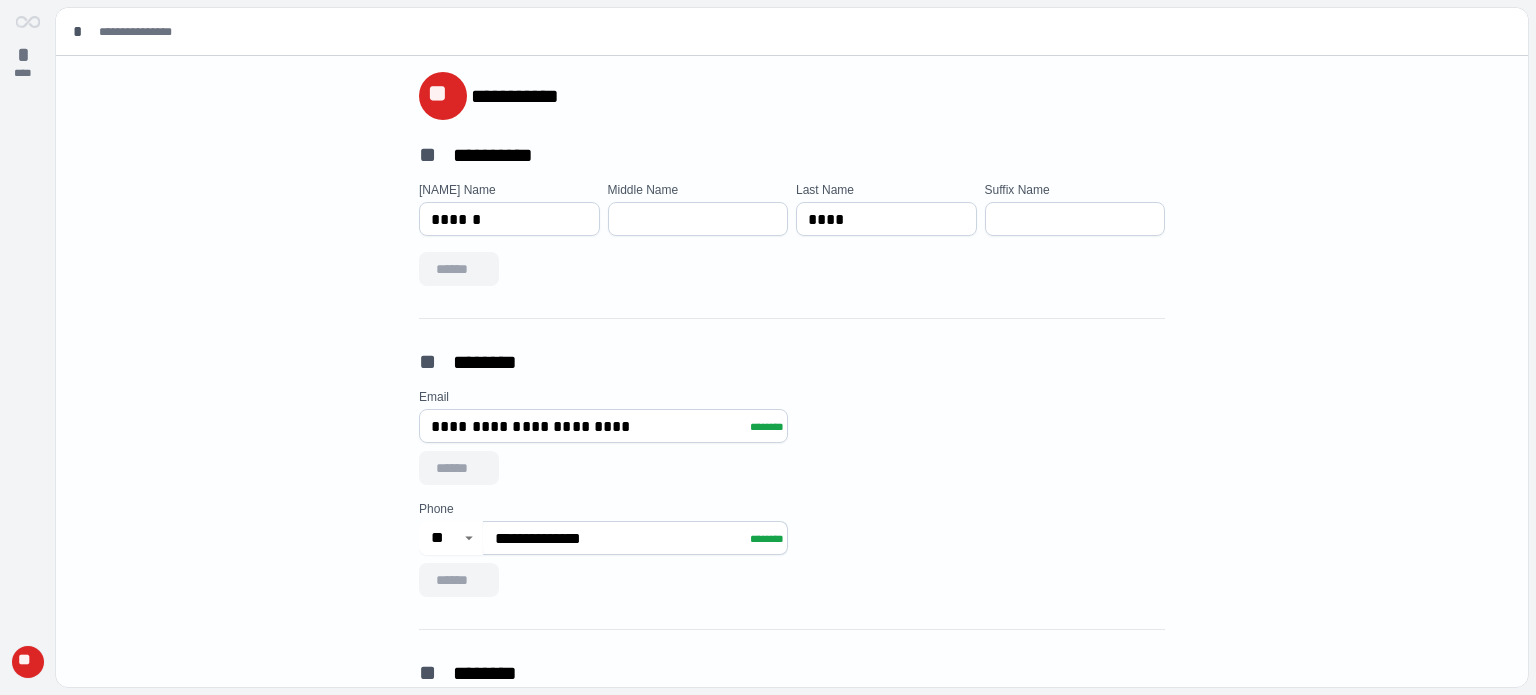 click on "**" at bounding box center (28, 662) 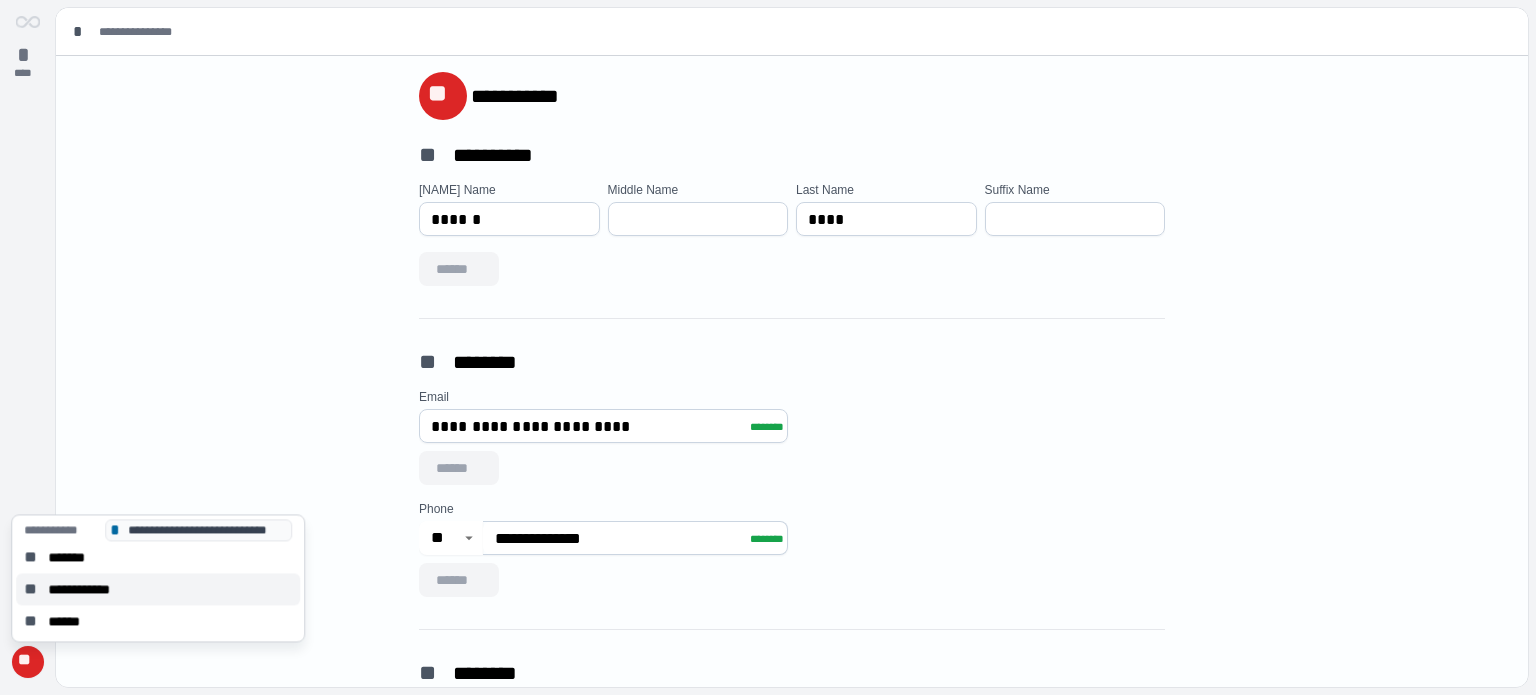 click on "**********" at bounding box center [89, 589] 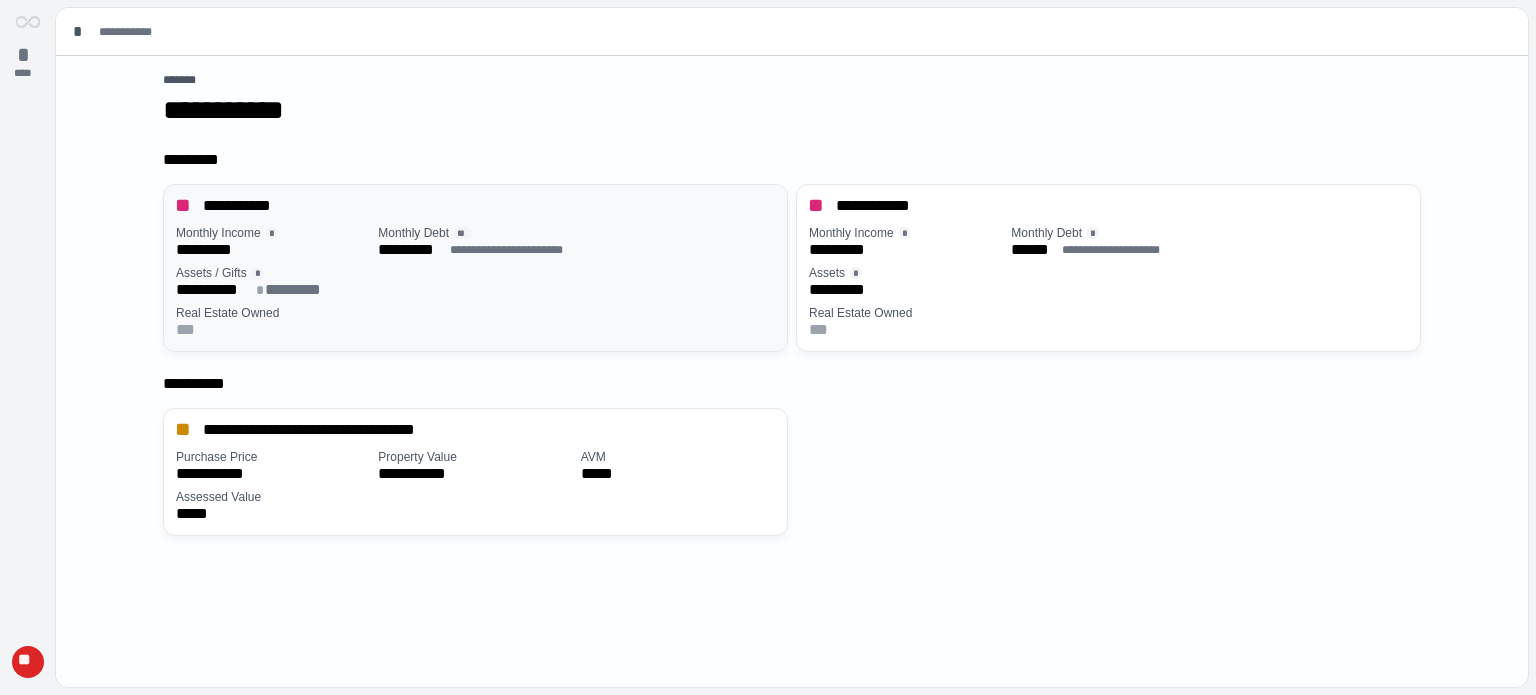 click on "*********" at bounding box center [273, 250] 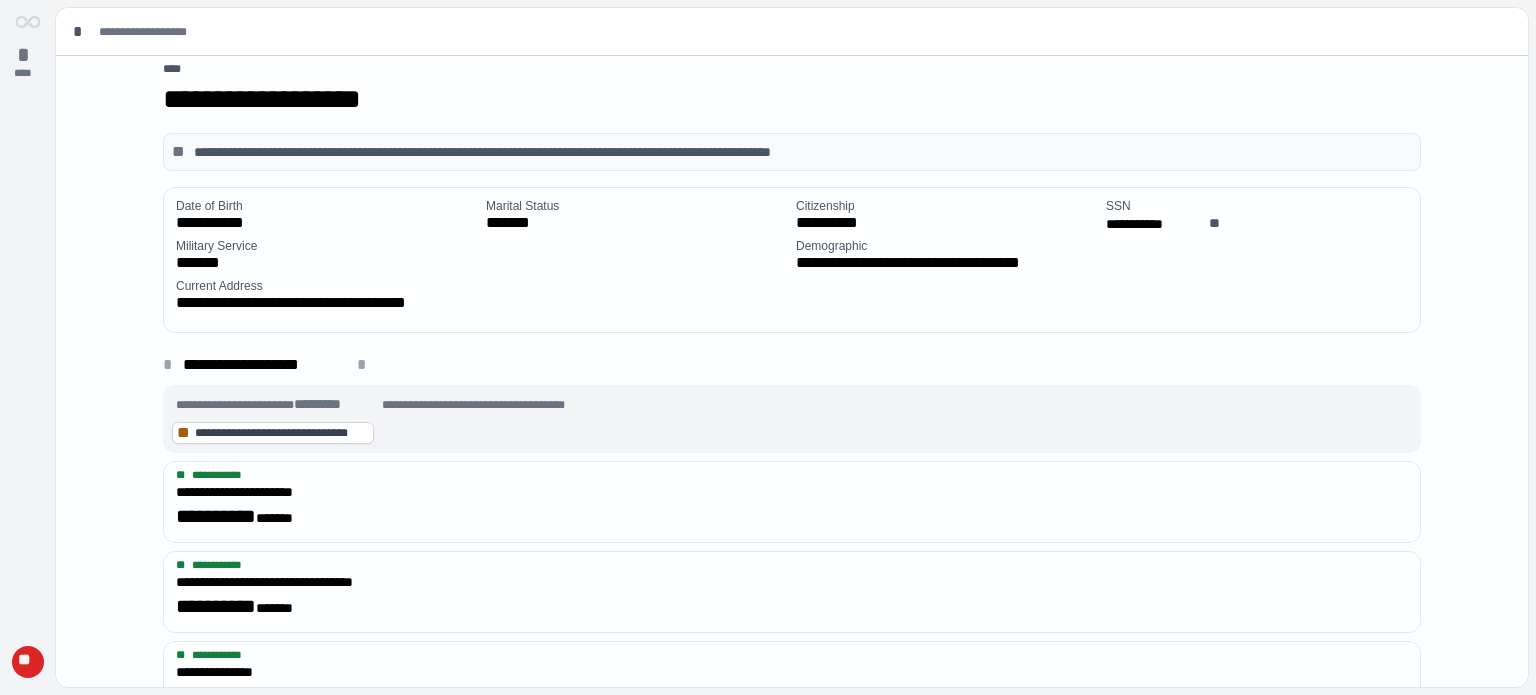 scroll, scrollTop: 0, scrollLeft: 0, axis: both 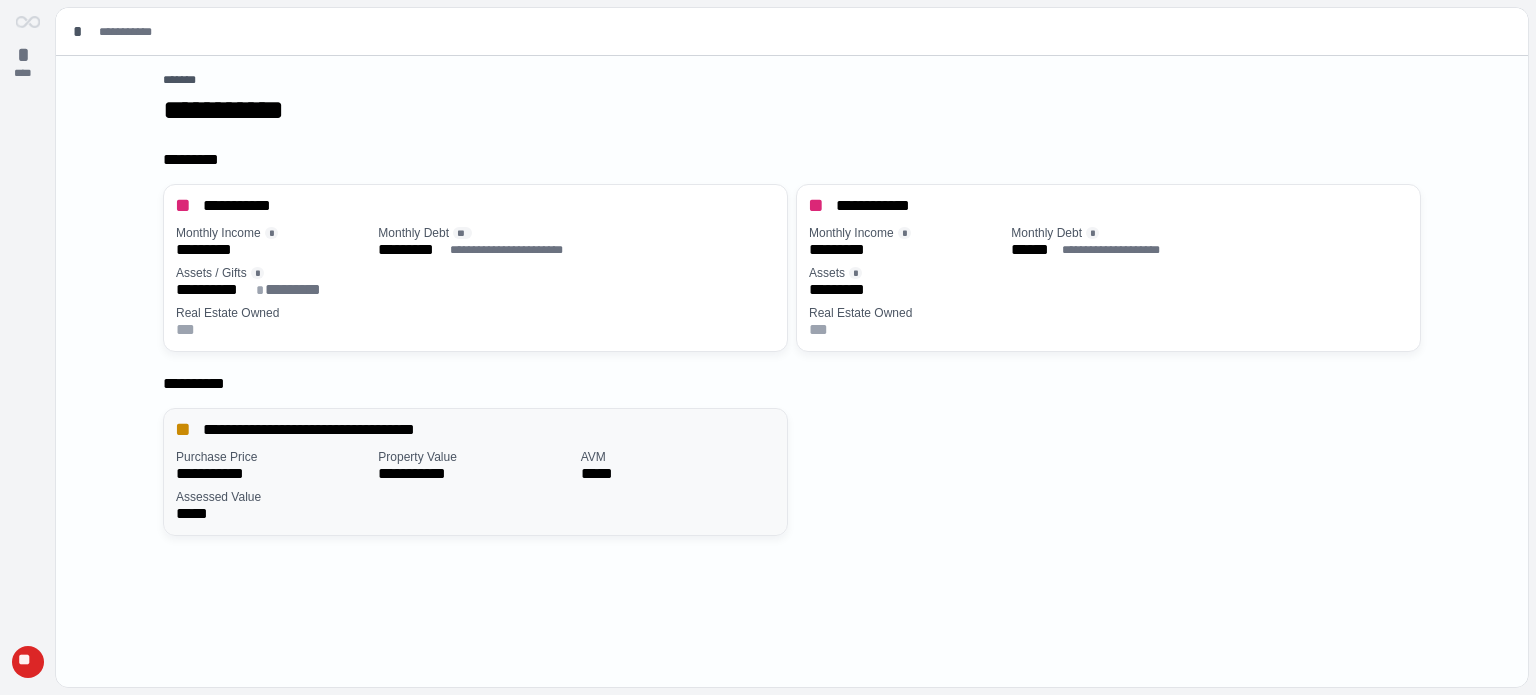 click on "**********" at bounding box center (344, 430) 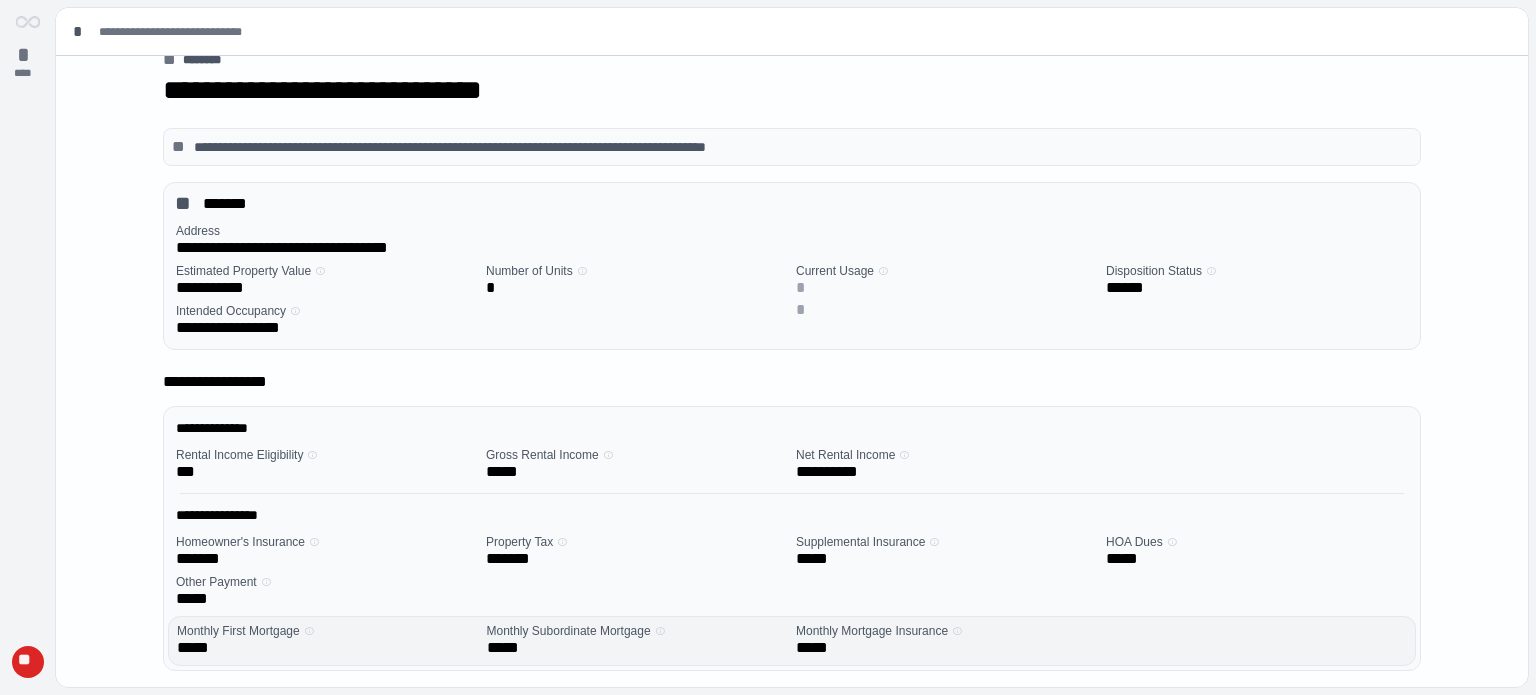 scroll, scrollTop: 0, scrollLeft: 0, axis: both 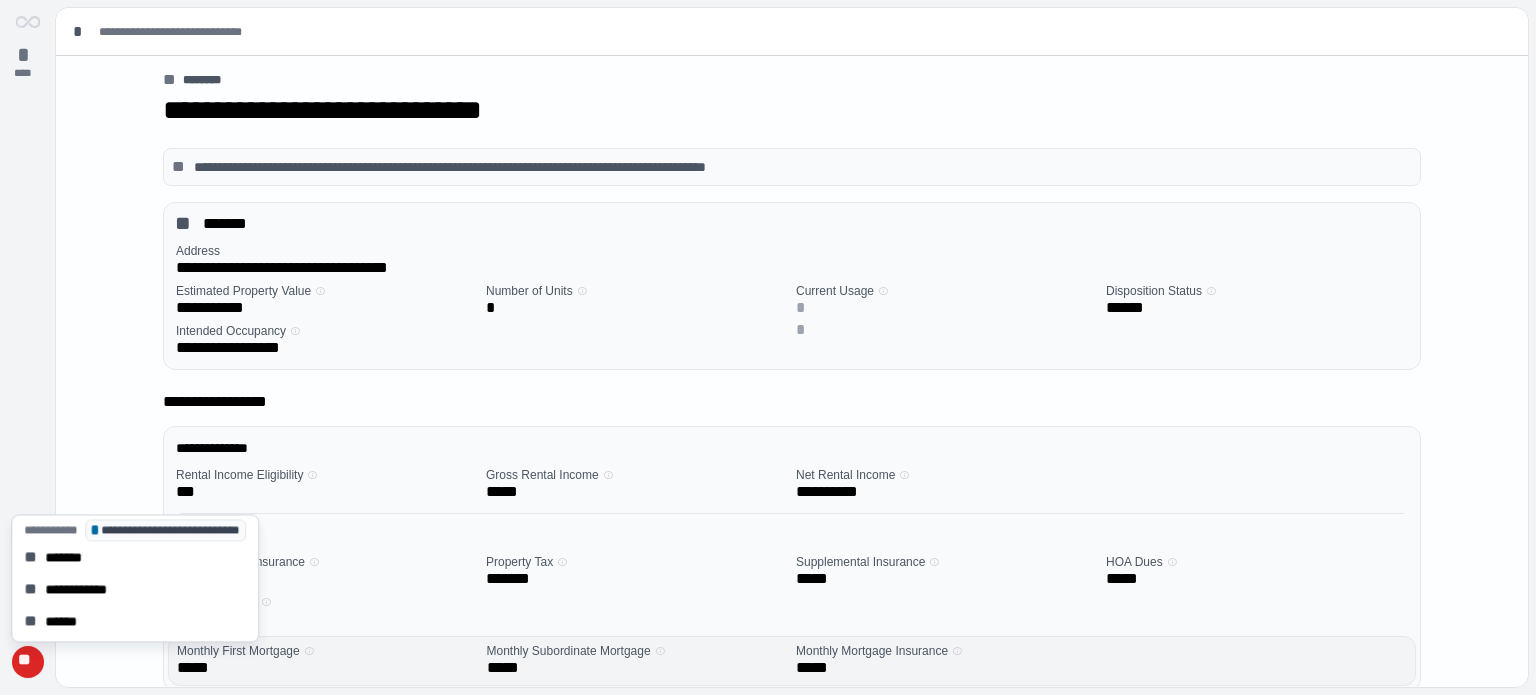 click on "**" at bounding box center [27, 662] 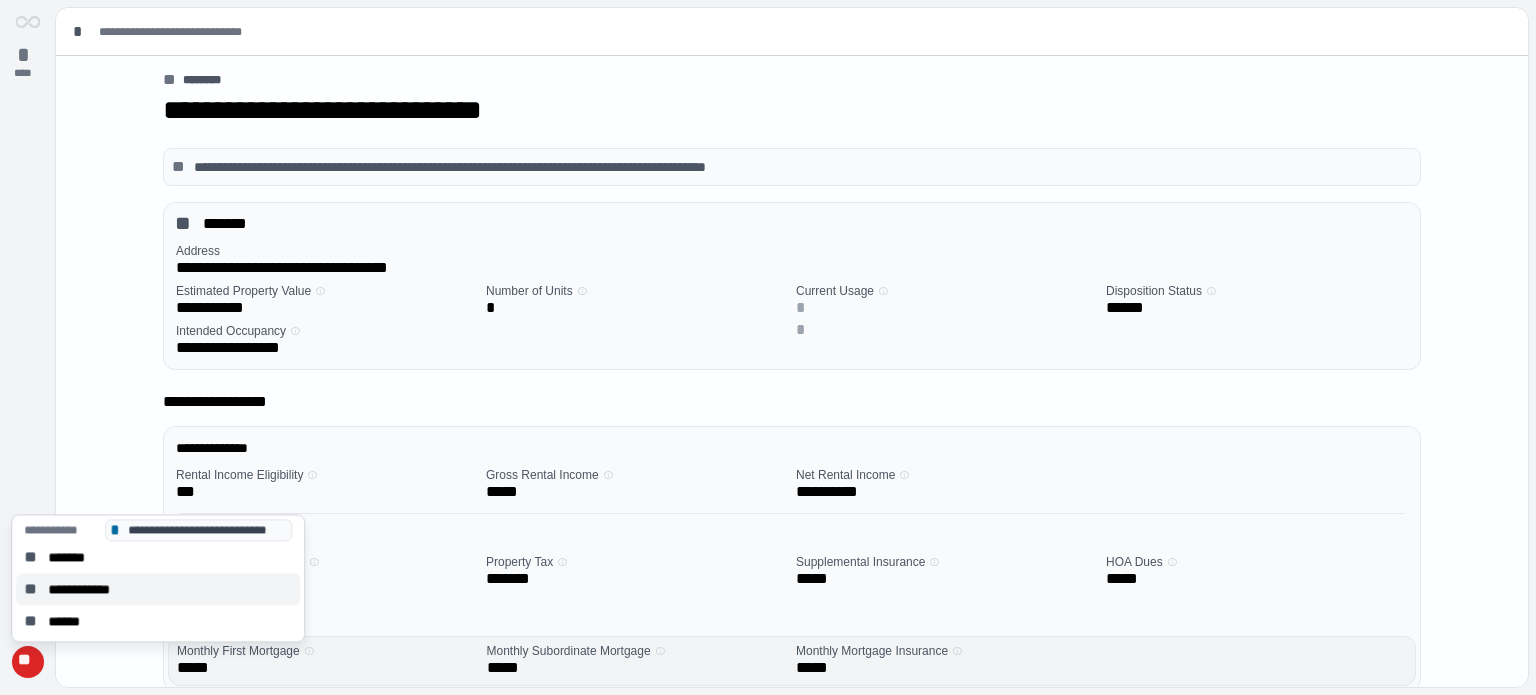 click on "**********" at bounding box center [89, 589] 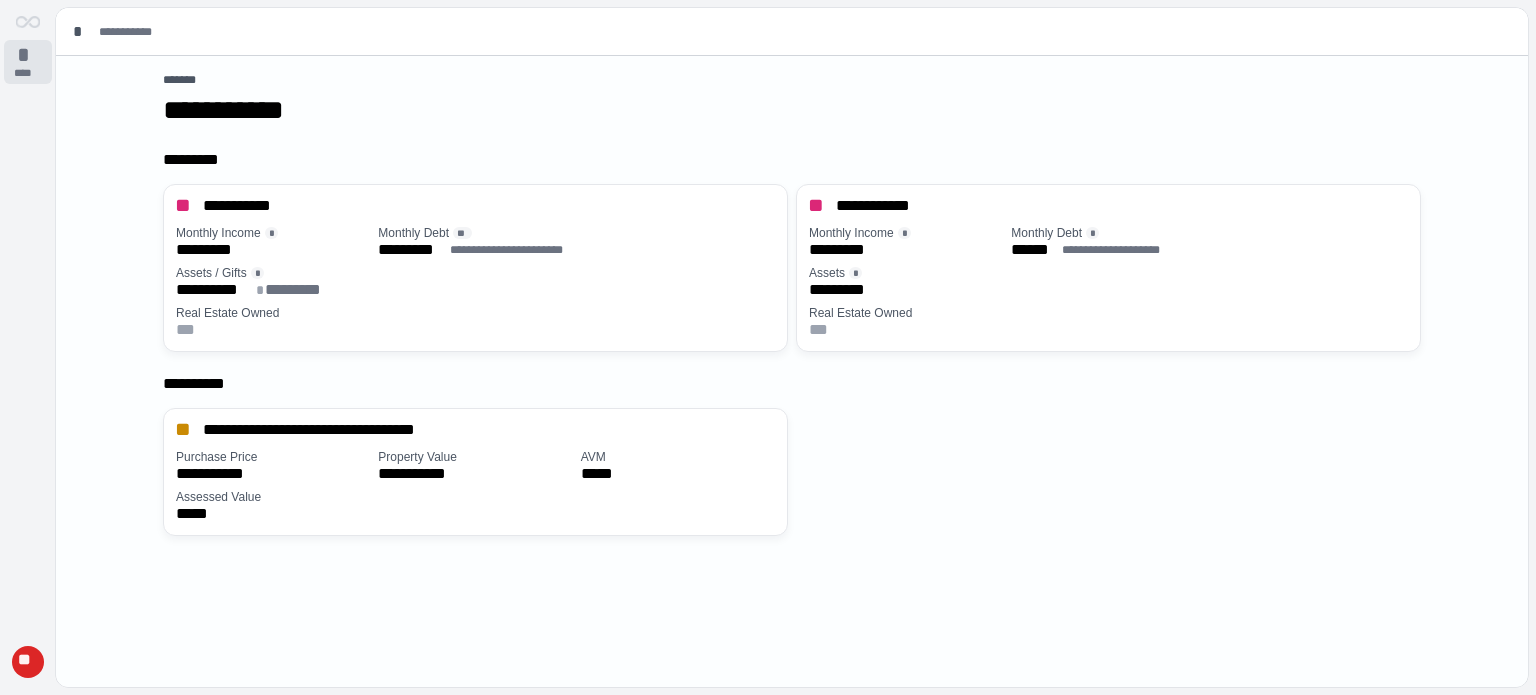 click on "* ****" at bounding box center (28, 62) 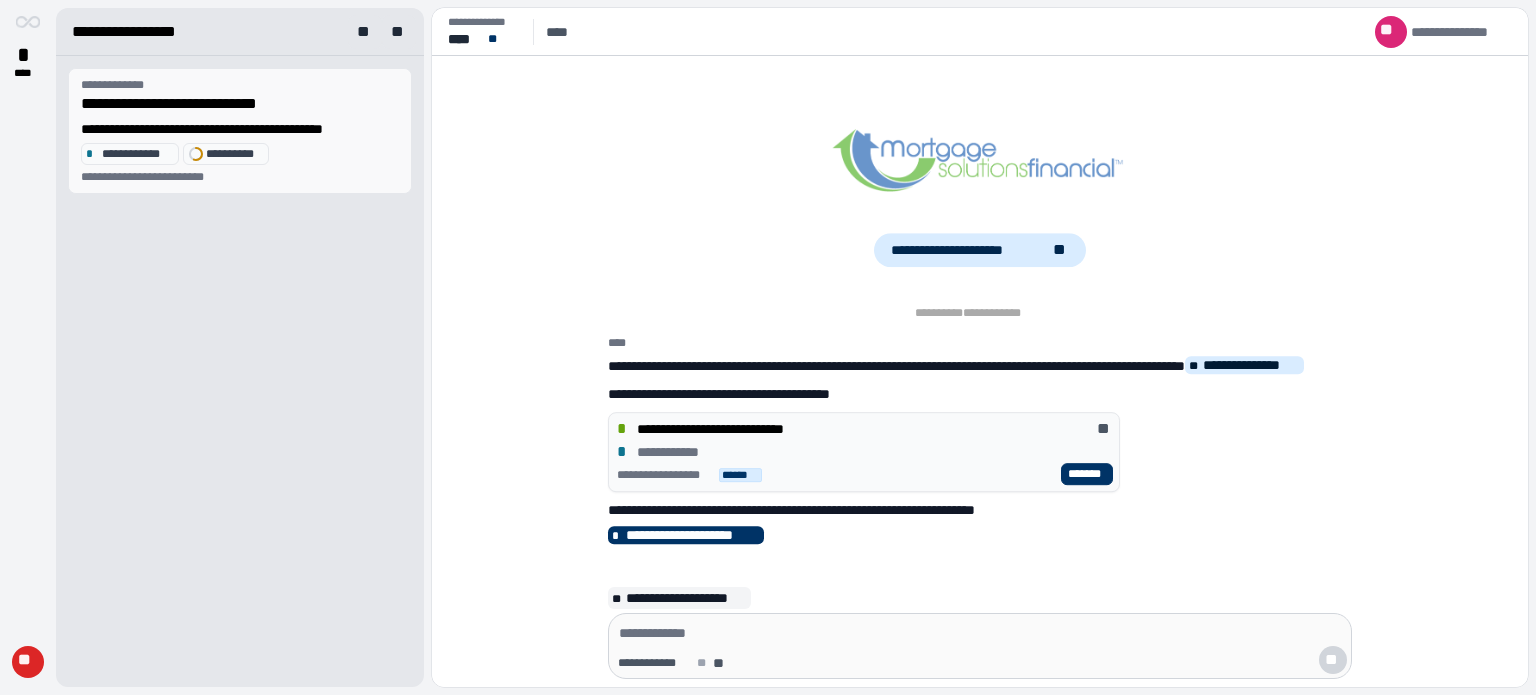 click on "**********" at bounding box center [137, 154] 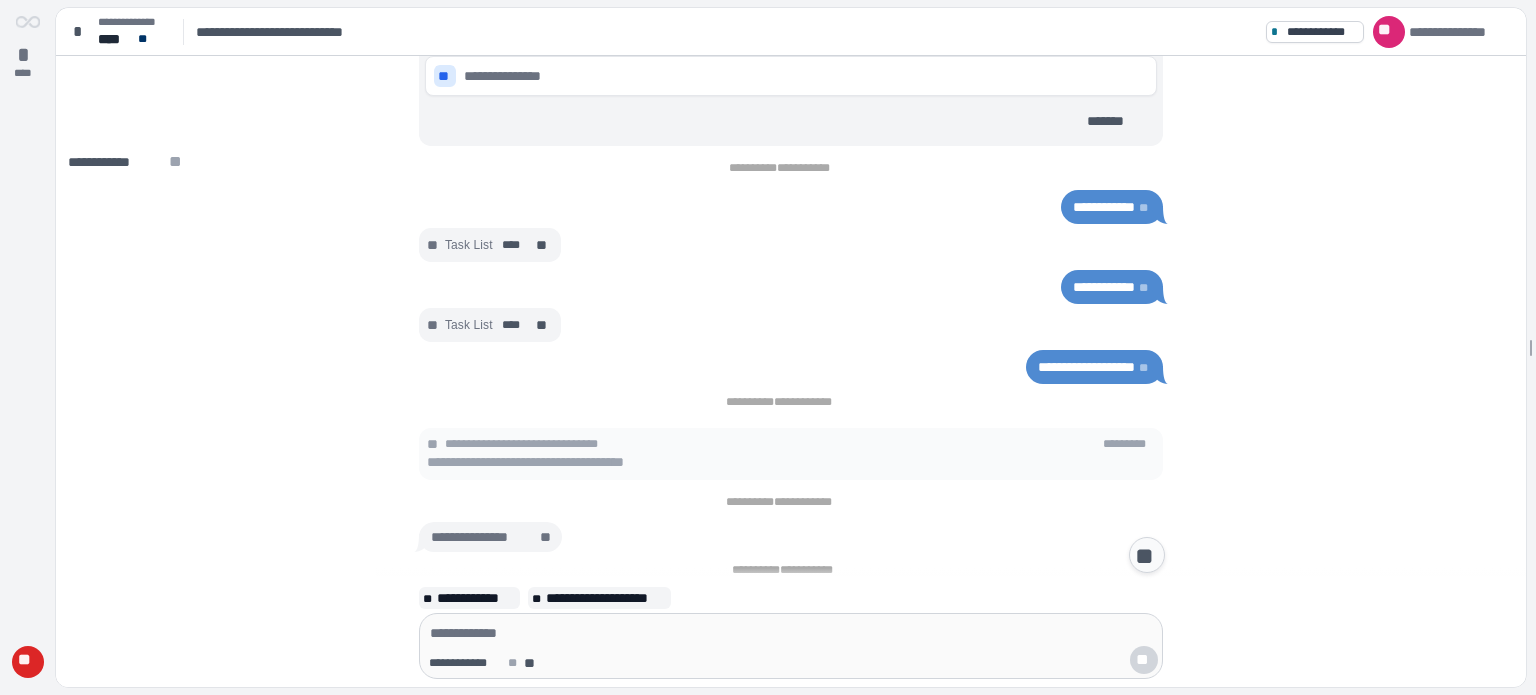 scroll, scrollTop: 0, scrollLeft: 0, axis: both 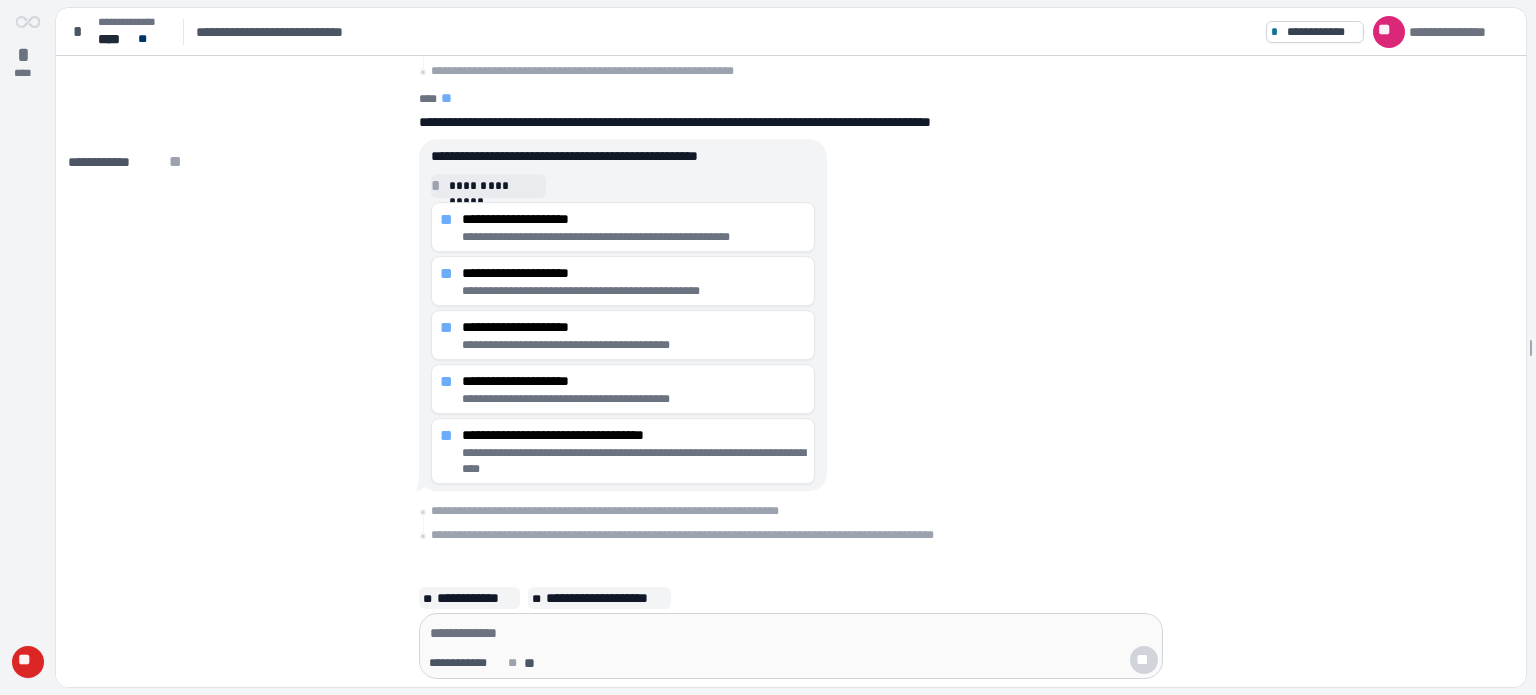 click on "**" at bounding box center [27, 662] 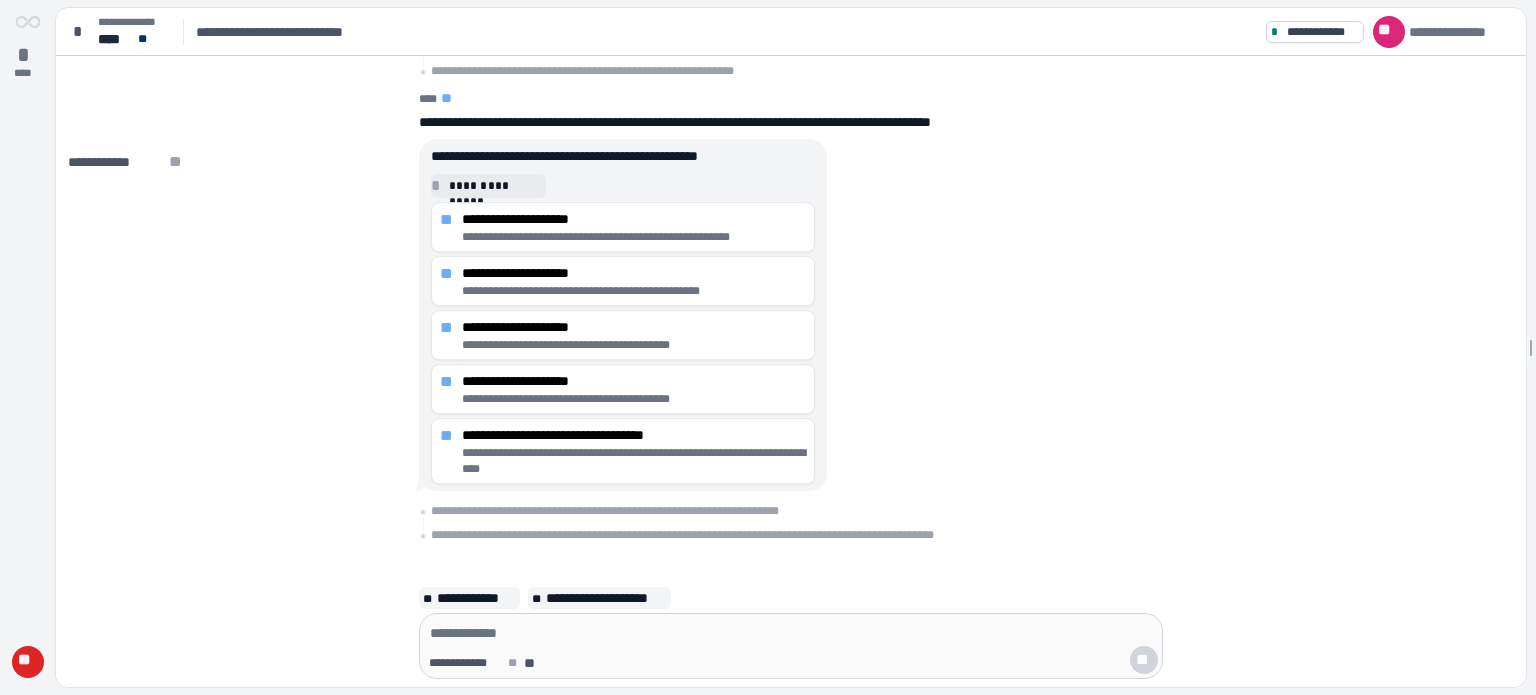 click on "[MASKED]" at bounding box center [785, 122] 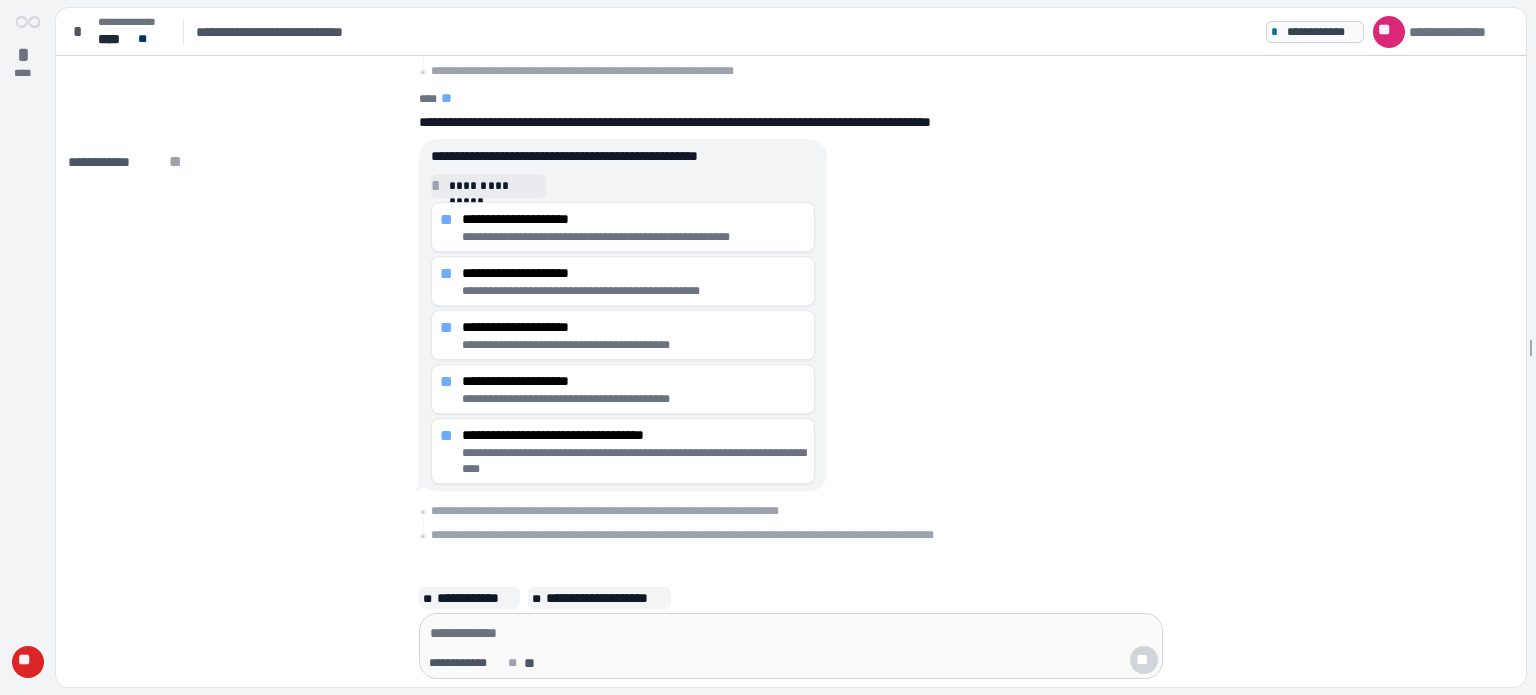 click on "**********" at bounding box center [1315, 32] 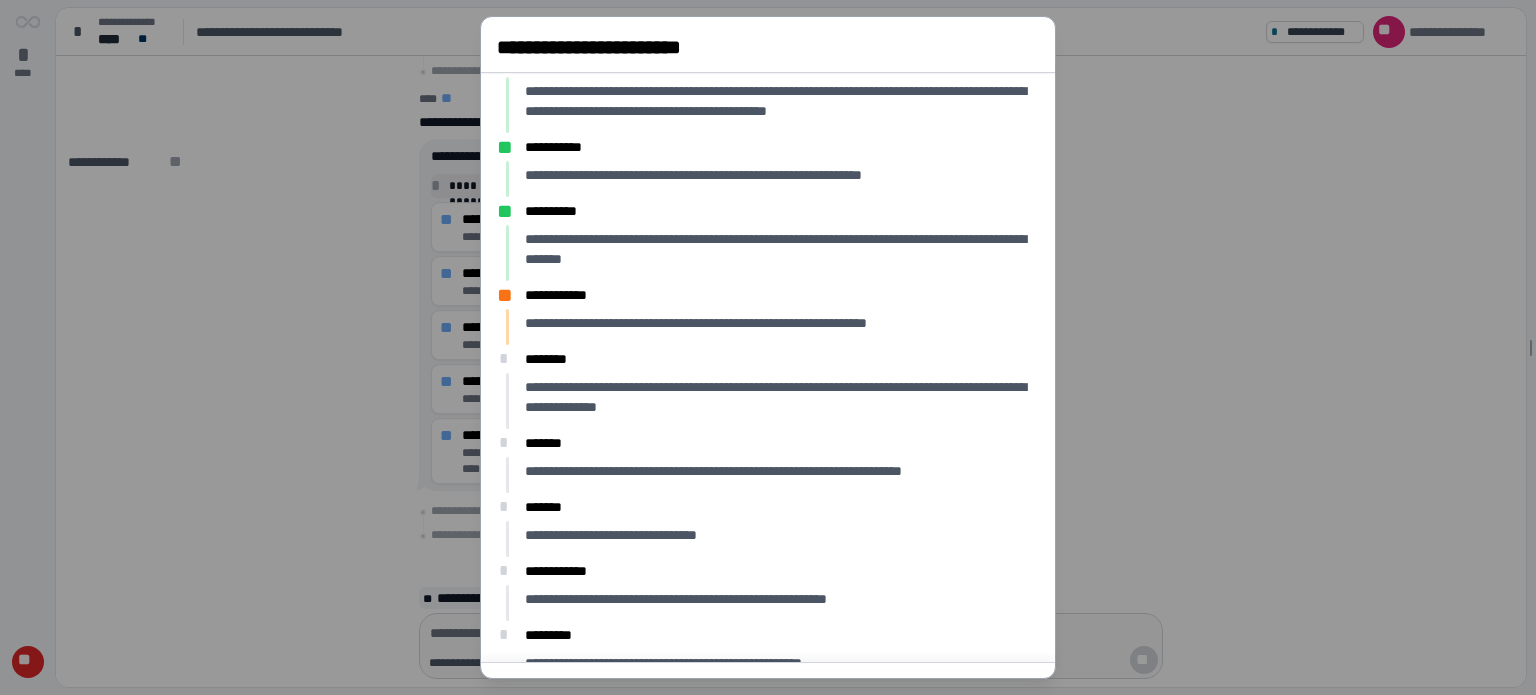 scroll, scrollTop: 46, scrollLeft: 0, axis: vertical 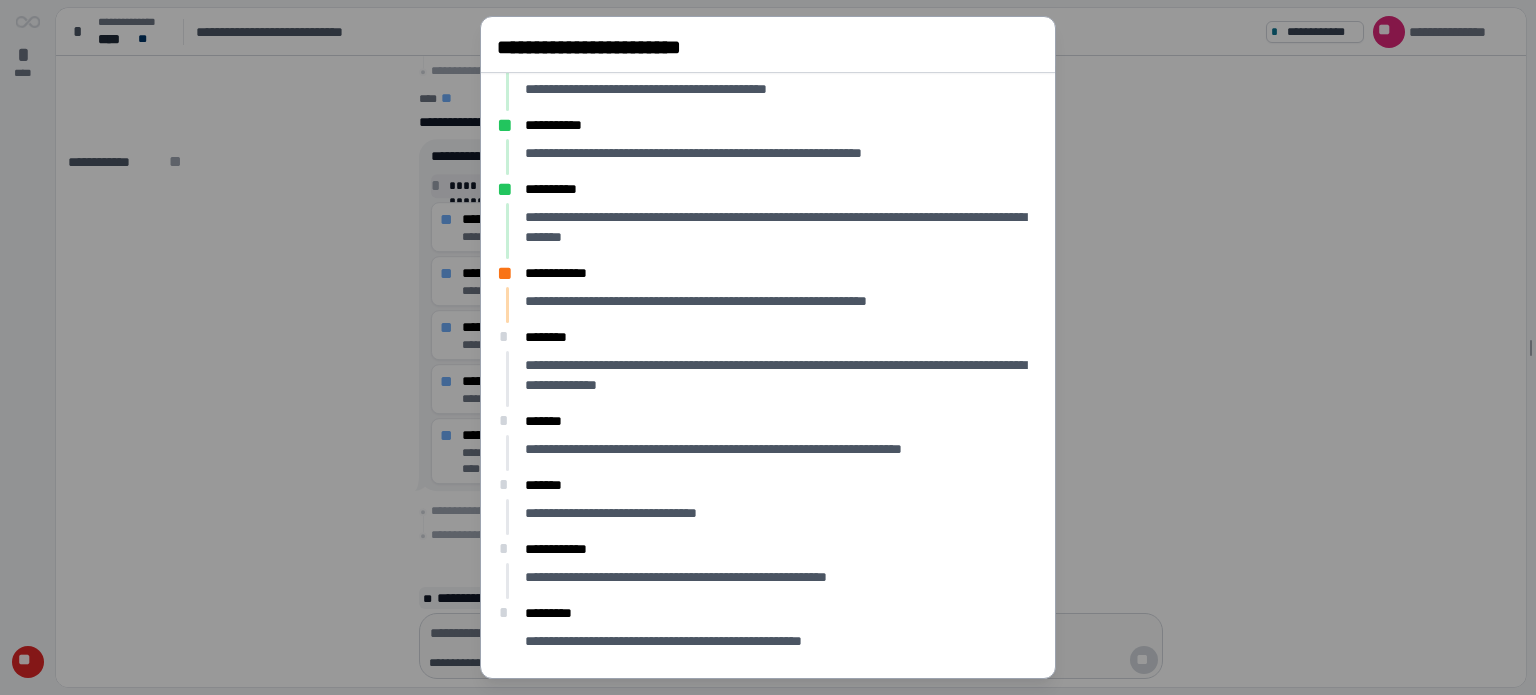 drag, startPoint x: 1139, startPoint y: 300, endPoint x: 1154, endPoint y: 300, distance: 15 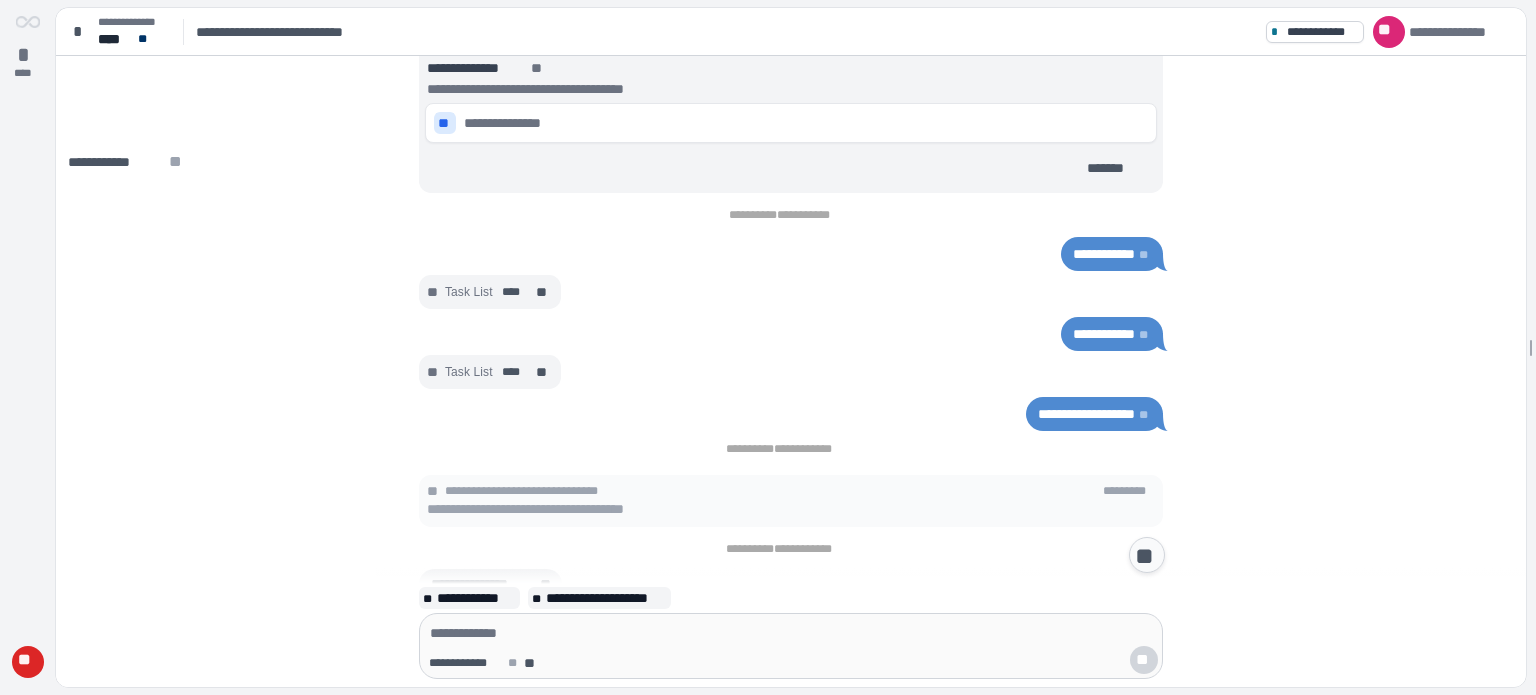 scroll, scrollTop: 0, scrollLeft: 0, axis: both 